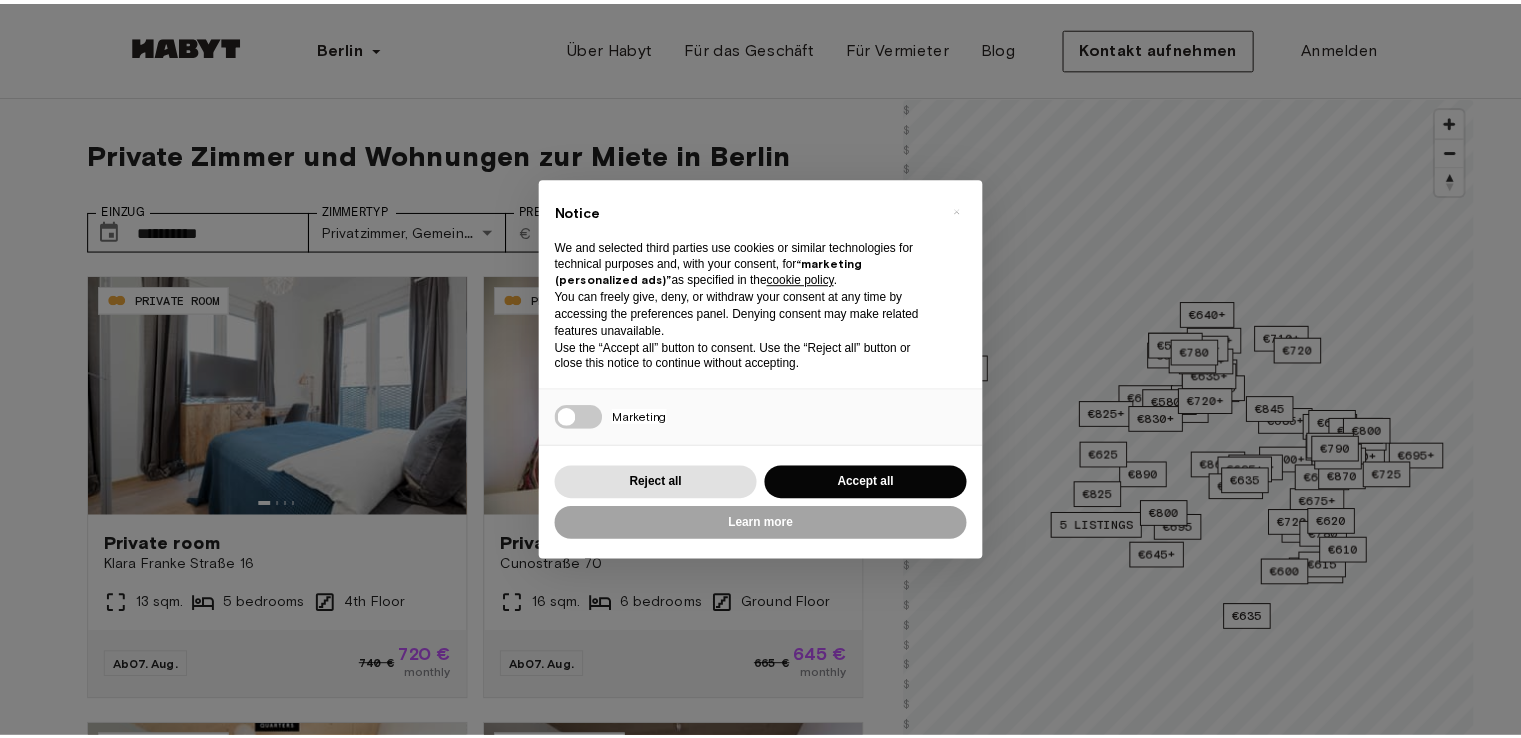 scroll, scrollTop: 0, scrollLeft: 0, axis: both 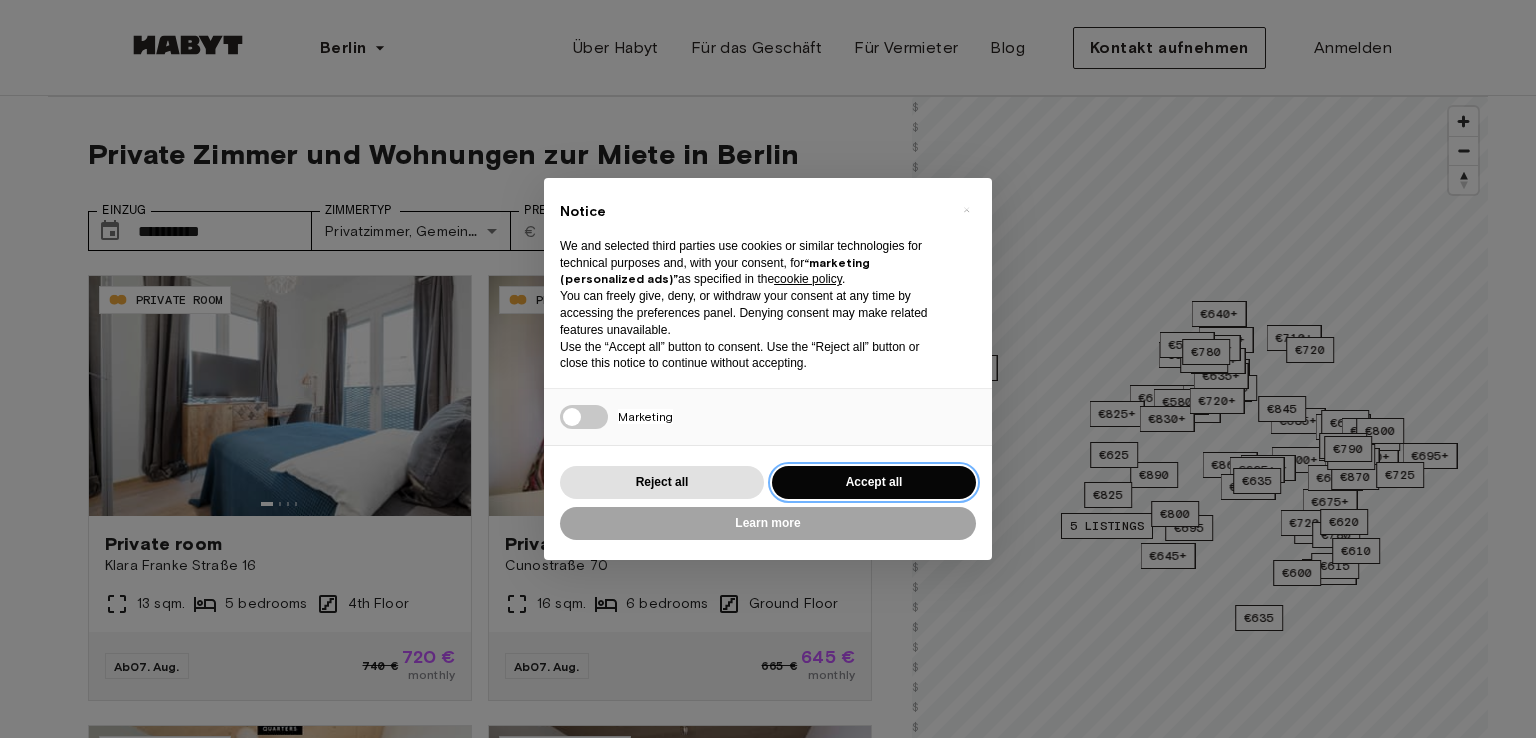 click on "Accept all" at bounding box center [874, 482] 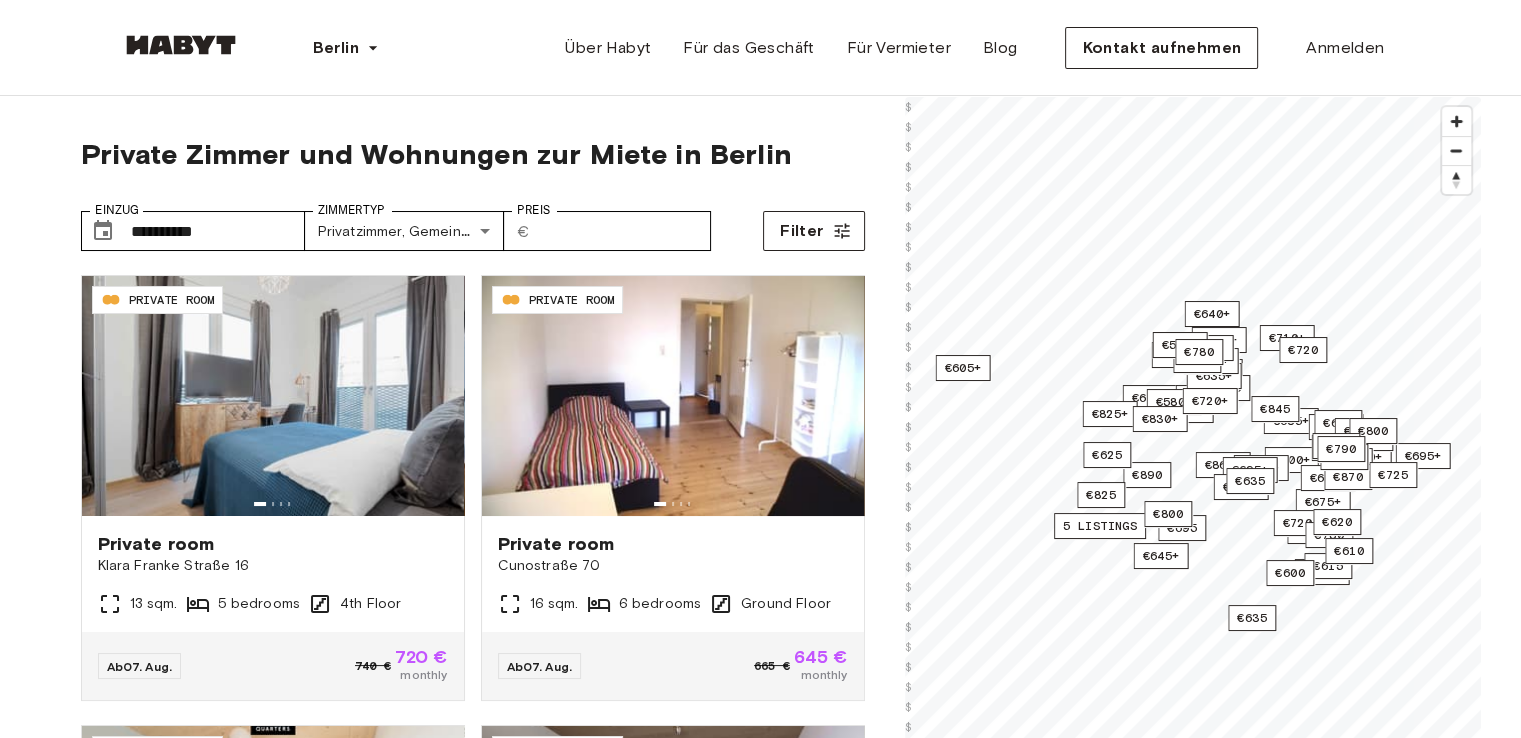 scroll, scrollTop: 0, scrollLeft: 0, axis: both 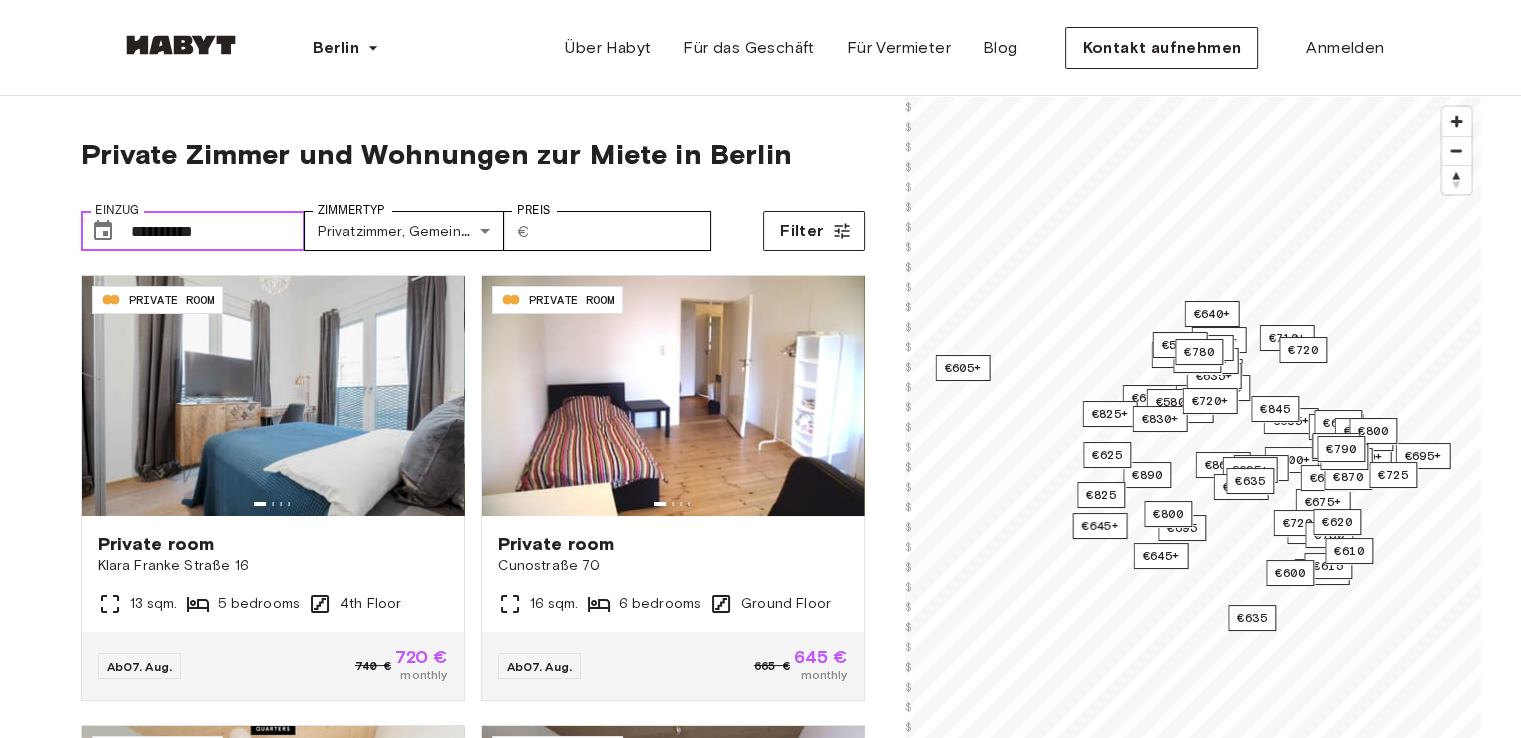click on "**********" at bounding box center [218, 231] 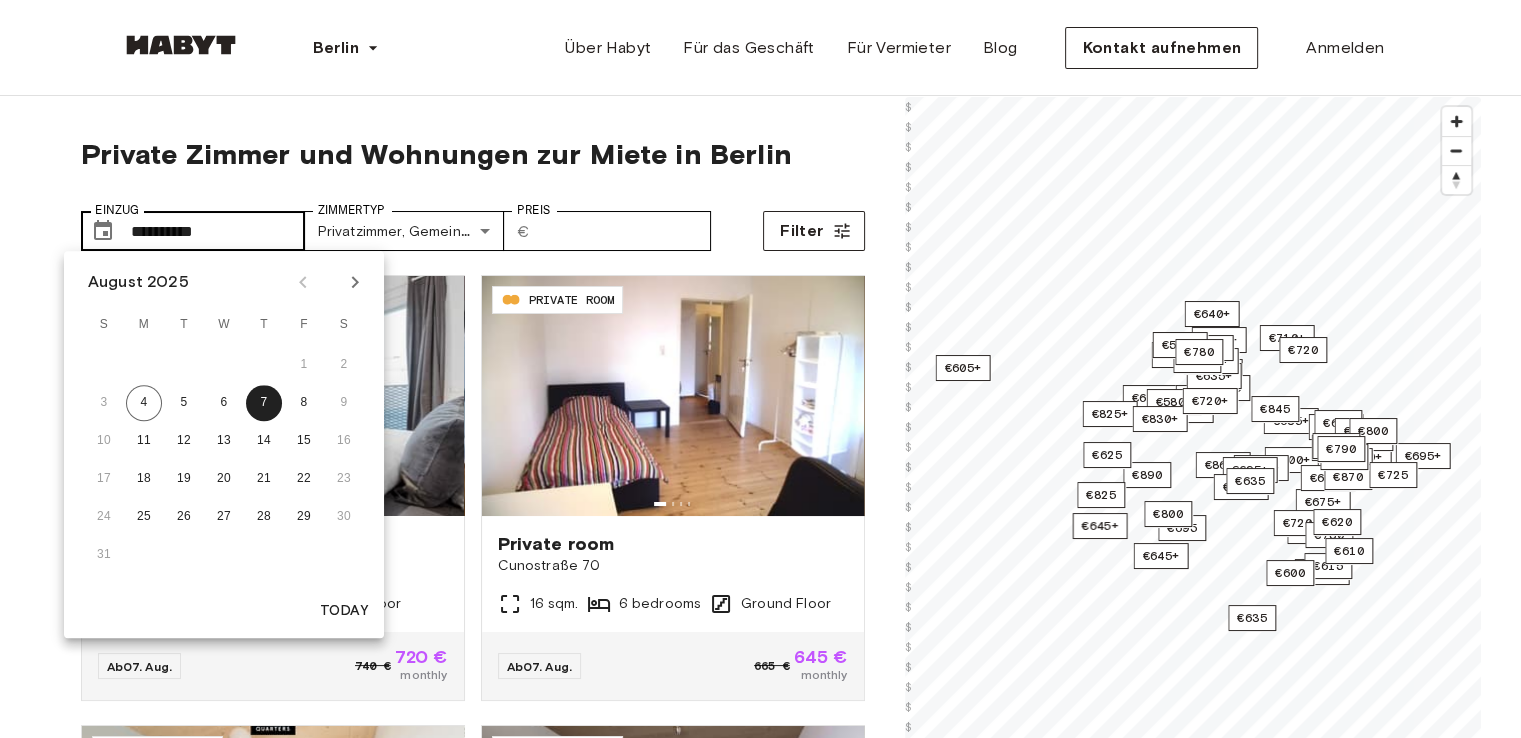 type 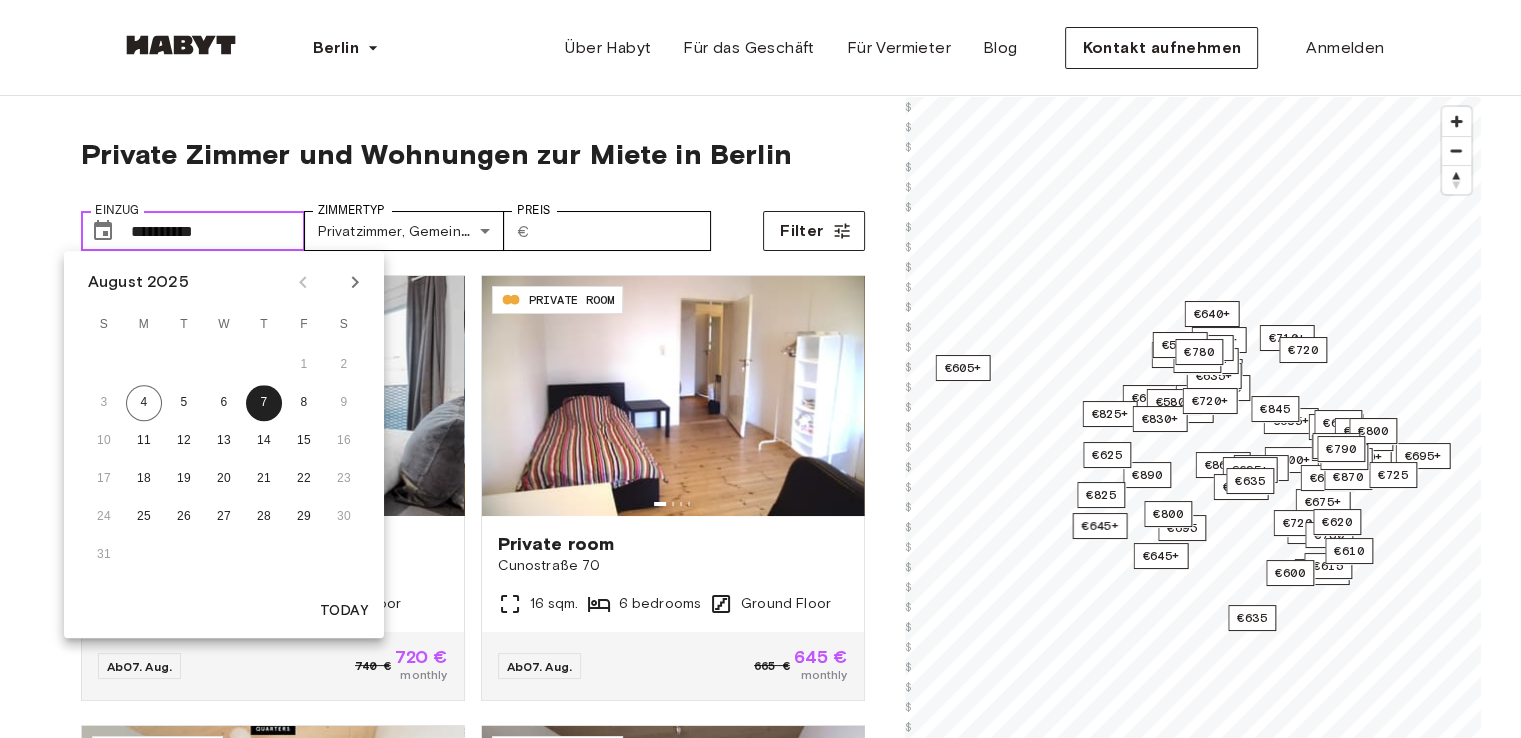 click on "**********" at bounding box center [218, 231] 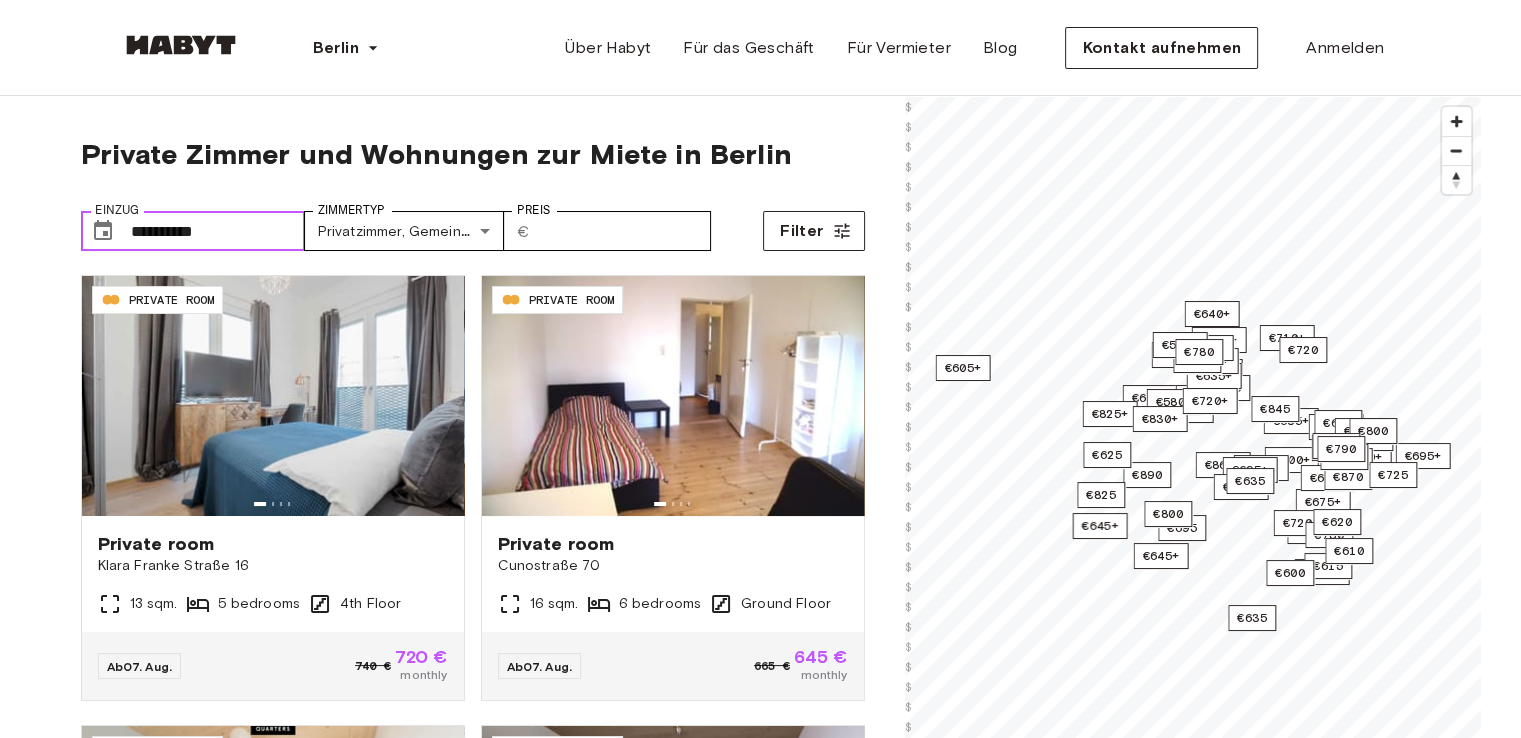 click on "**********" at bounding box center (218, 231) 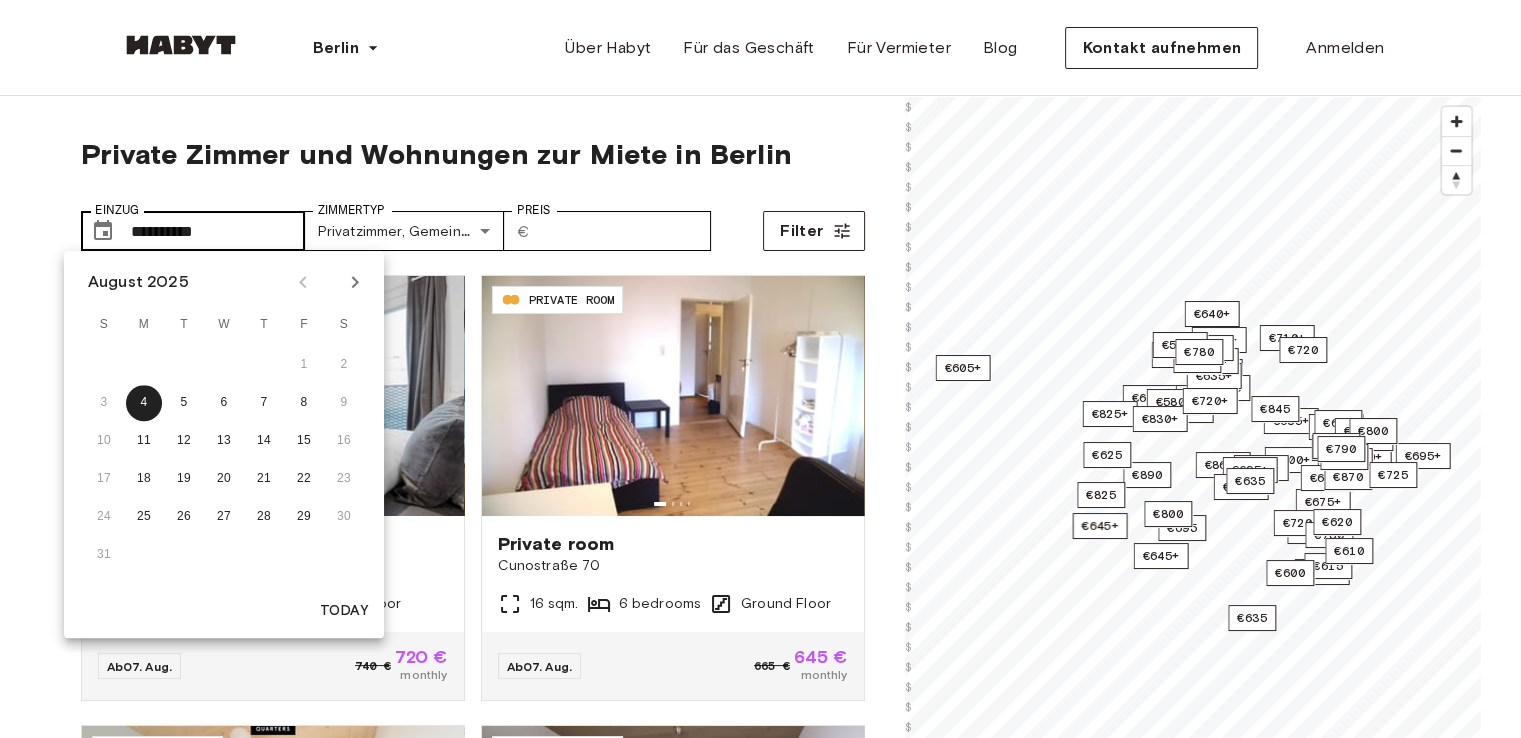 type 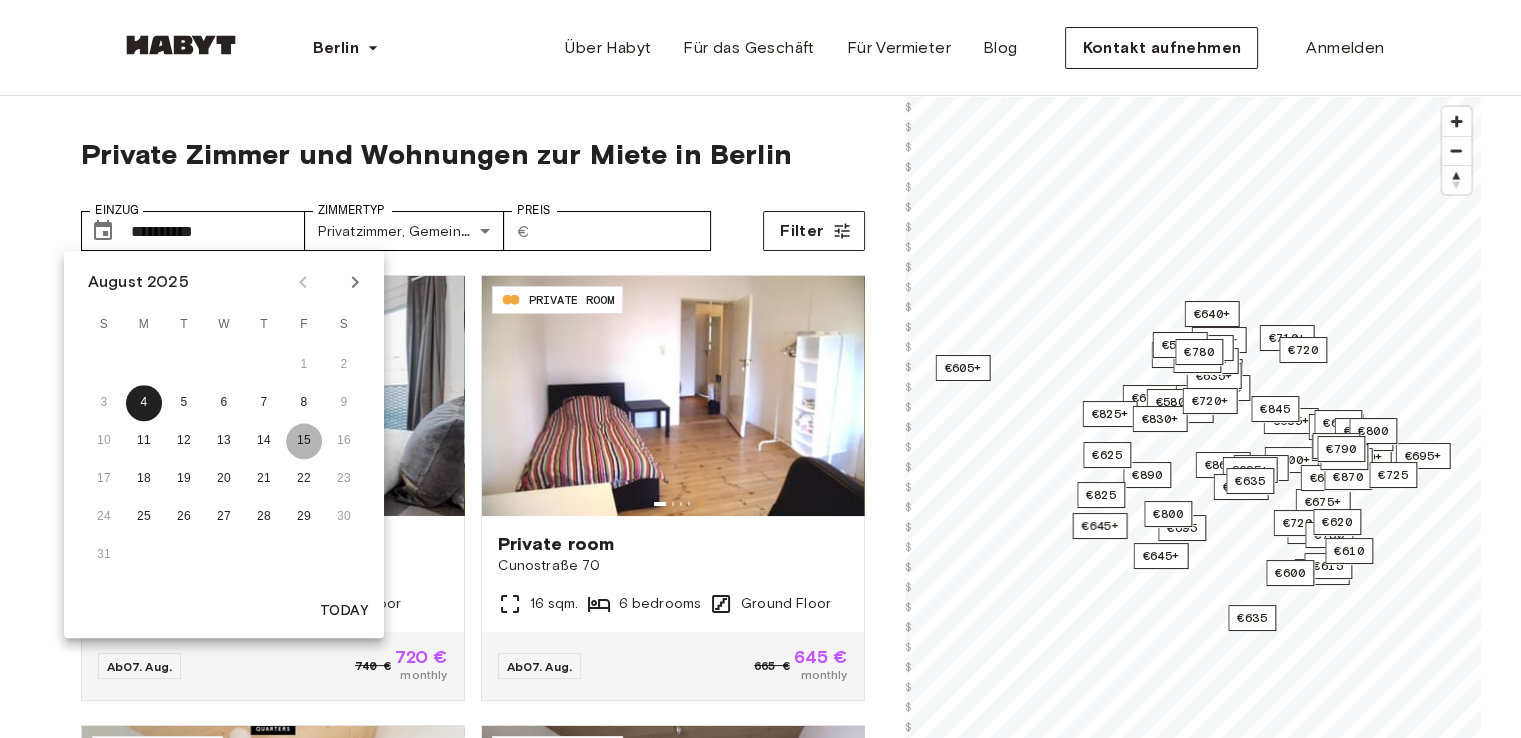 click on "15" at bounding box center (304, 441) 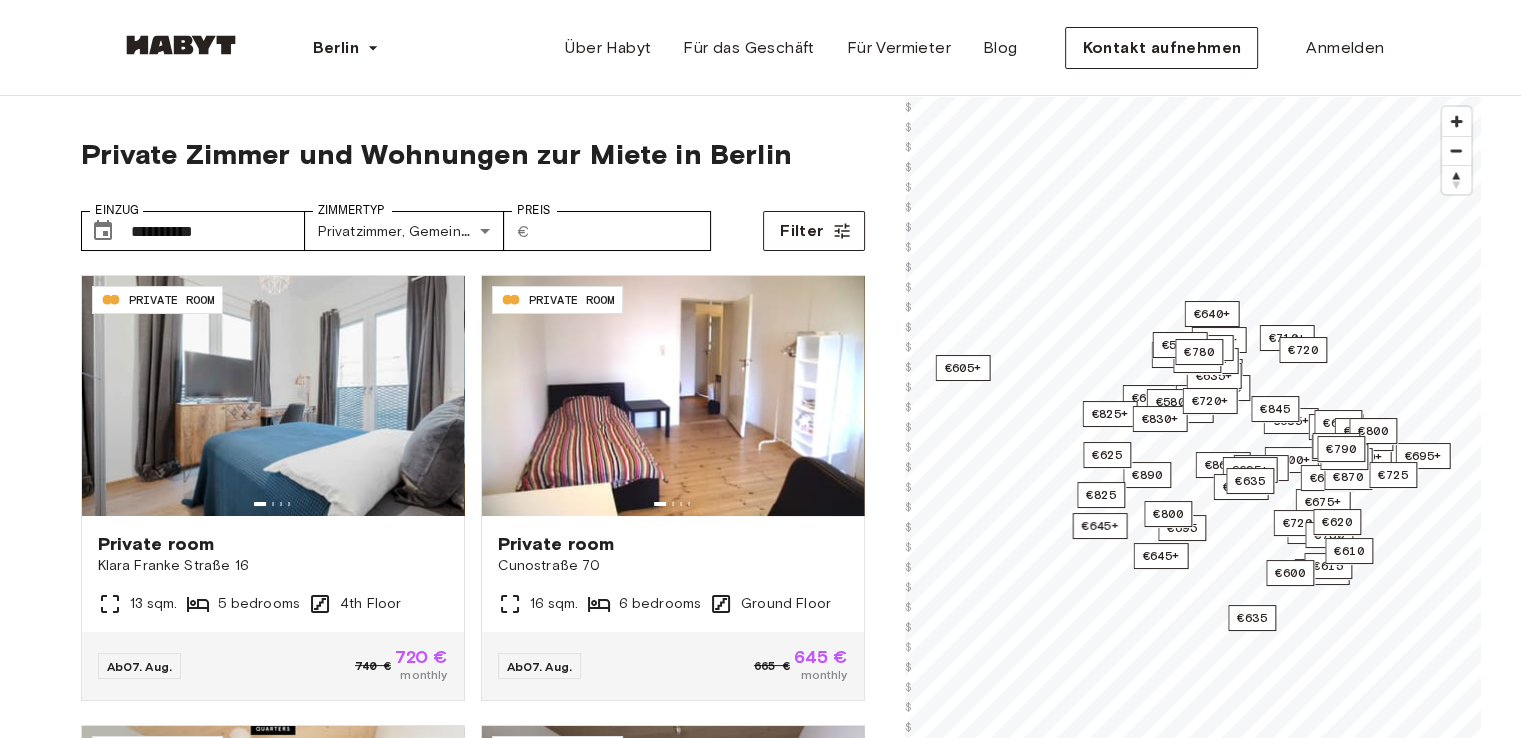 type on "**********" 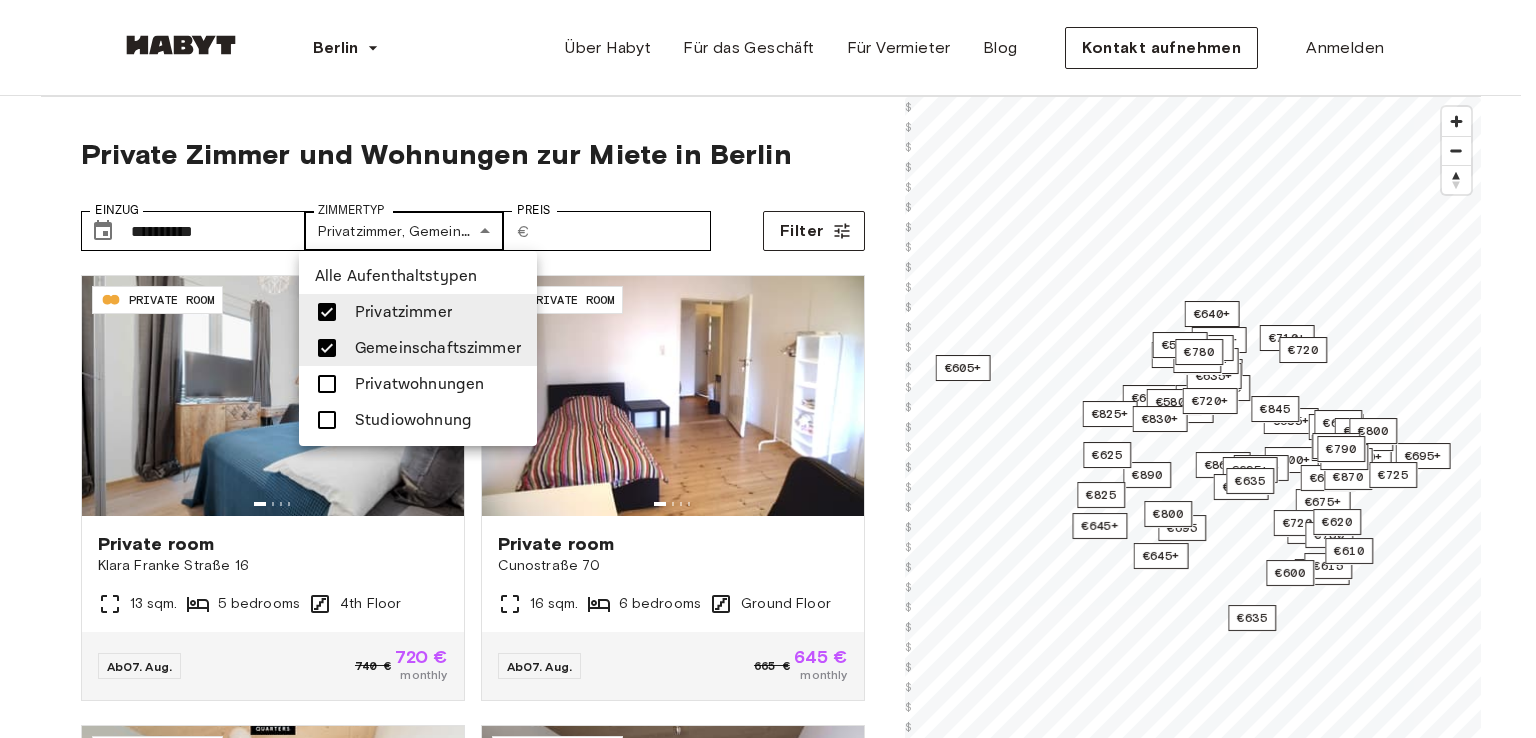 click on "**********" at bounding box center (768, 2389) 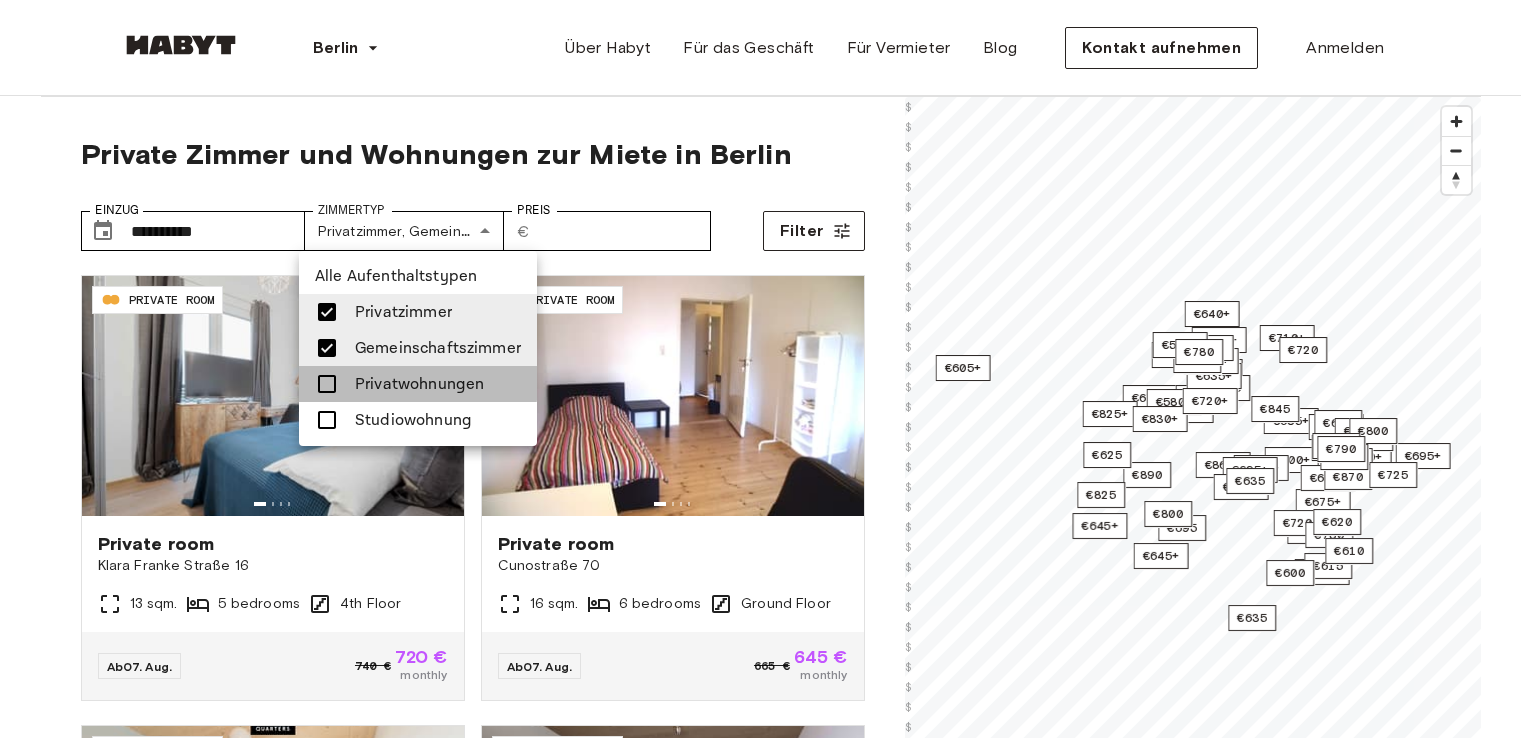 click at bounding box center (327, 384) 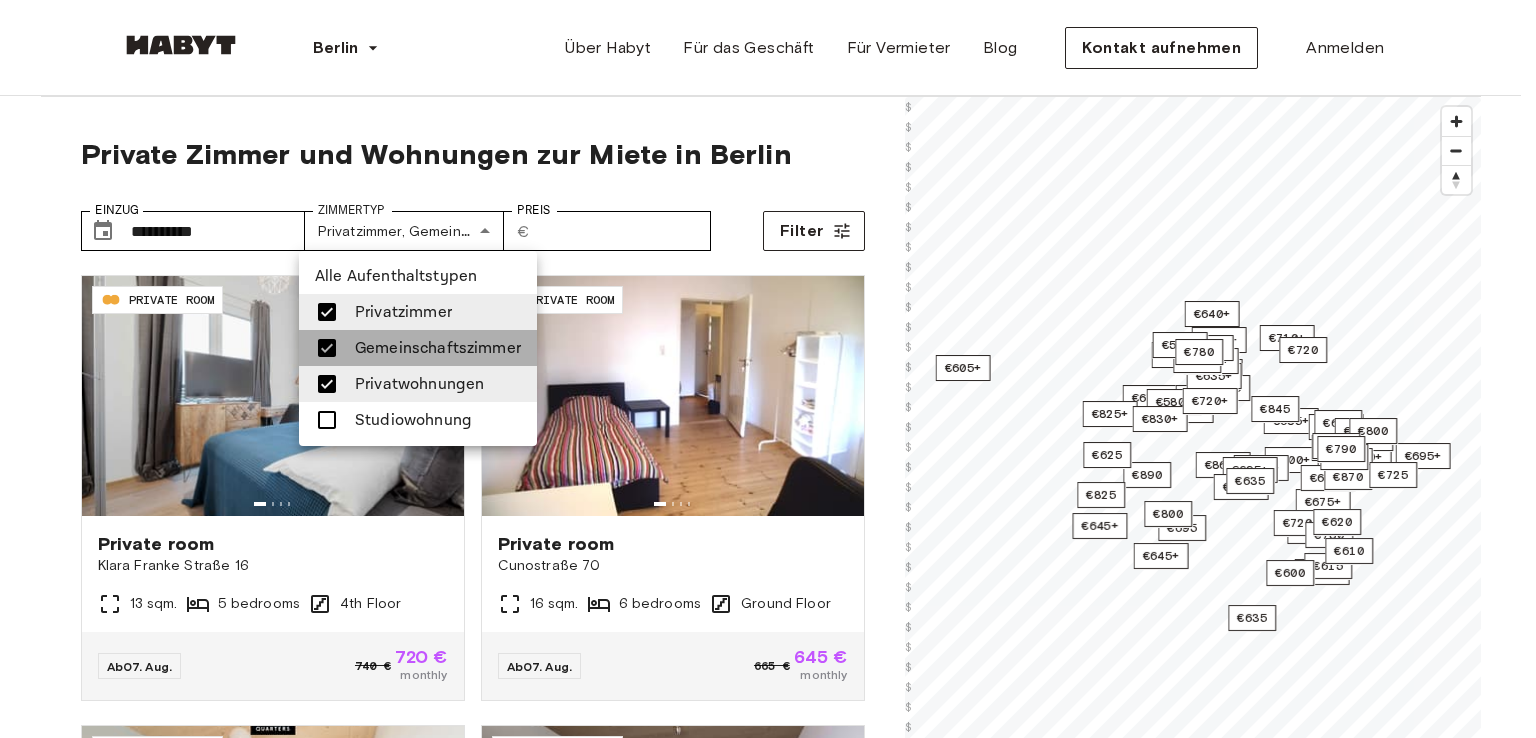 click at bounding box center (327, 348) 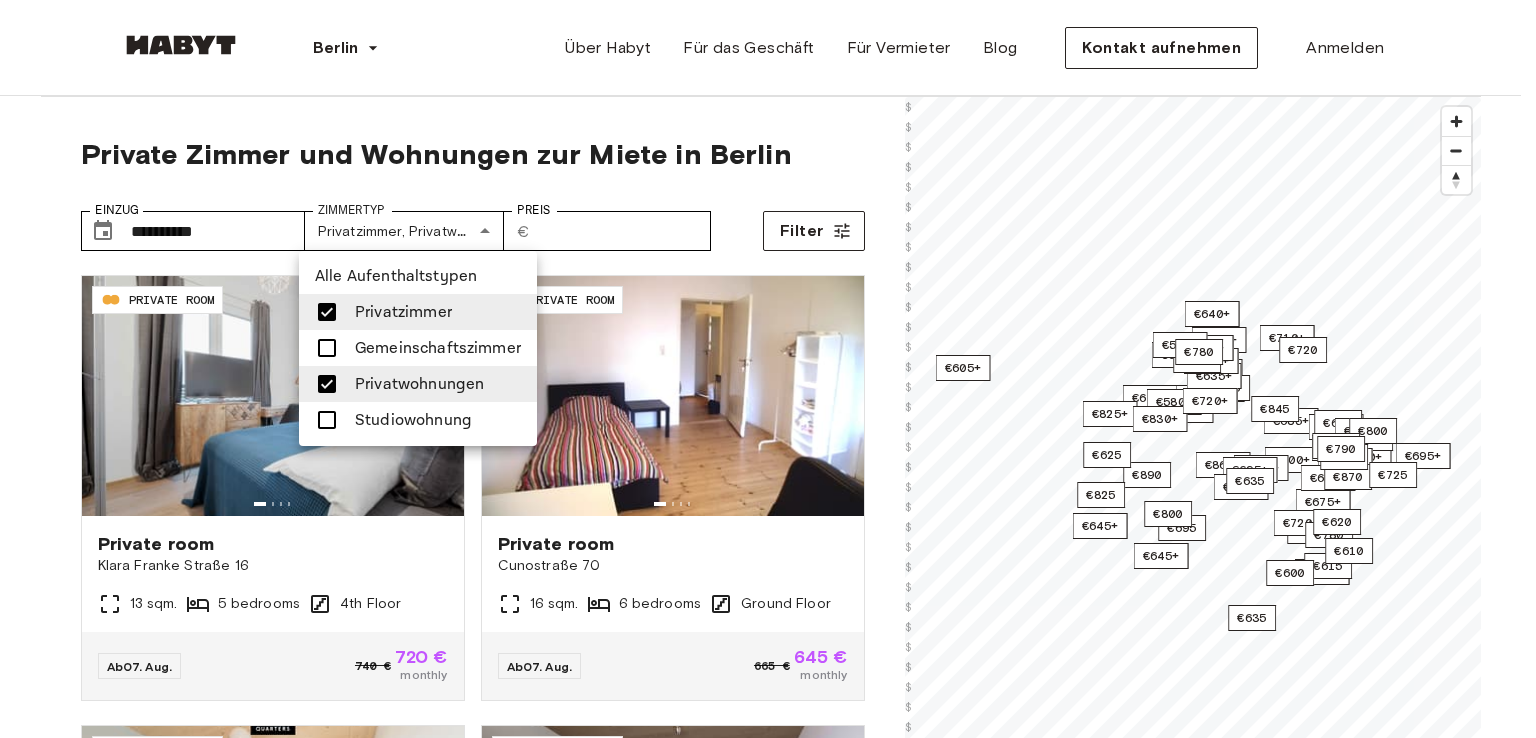 click at bounding box center [327, 312] 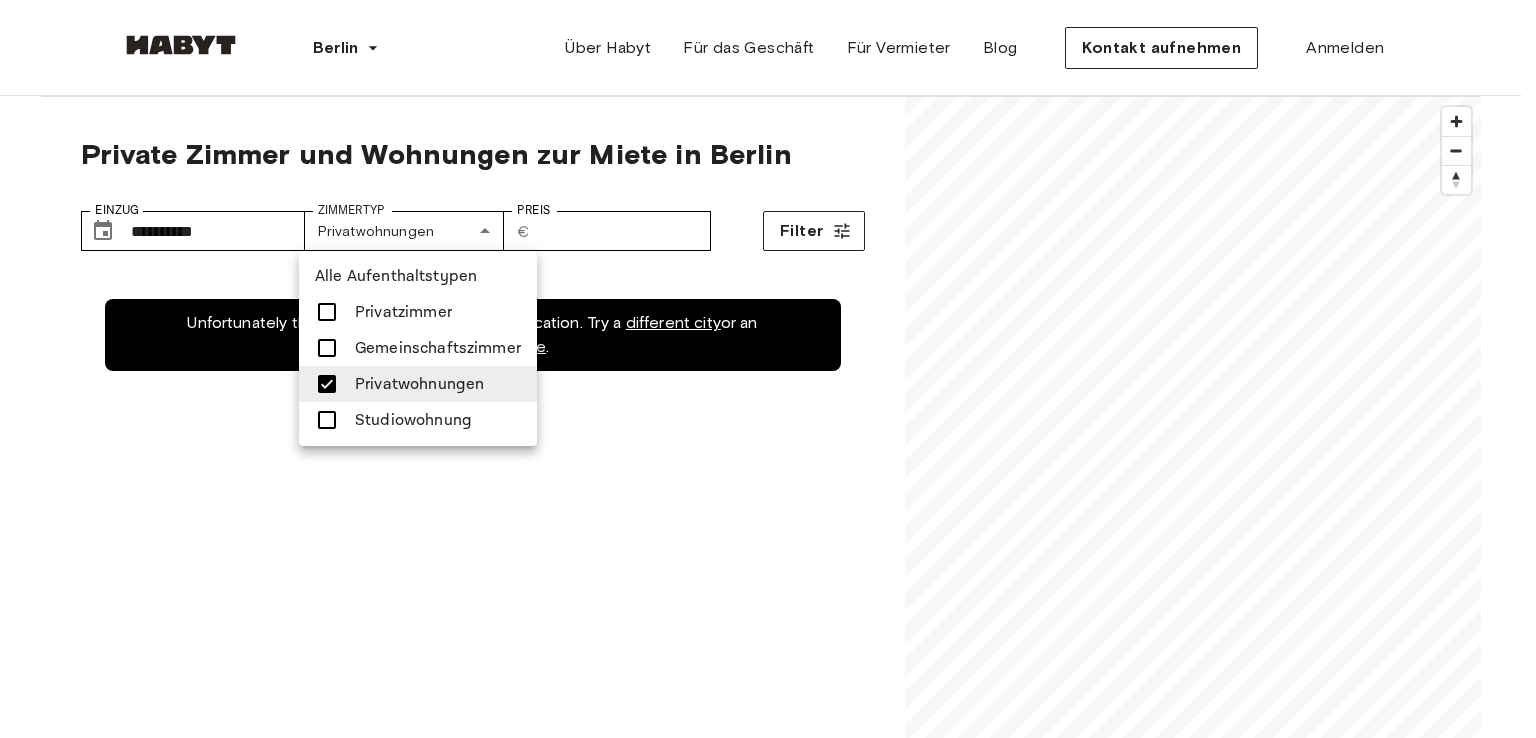click at bounding box center [768, 369] 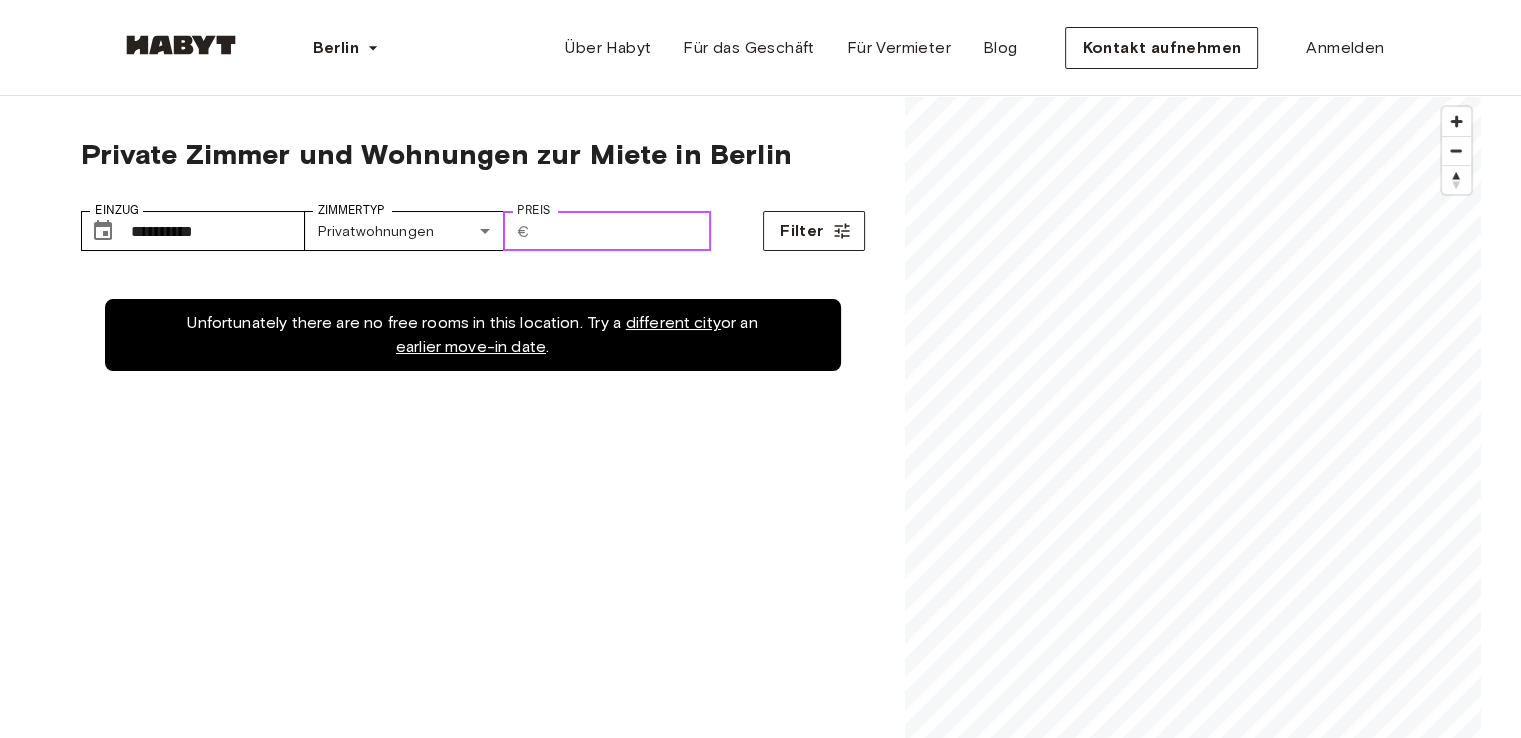 click on "Preis" at bounding box center (624, 231) 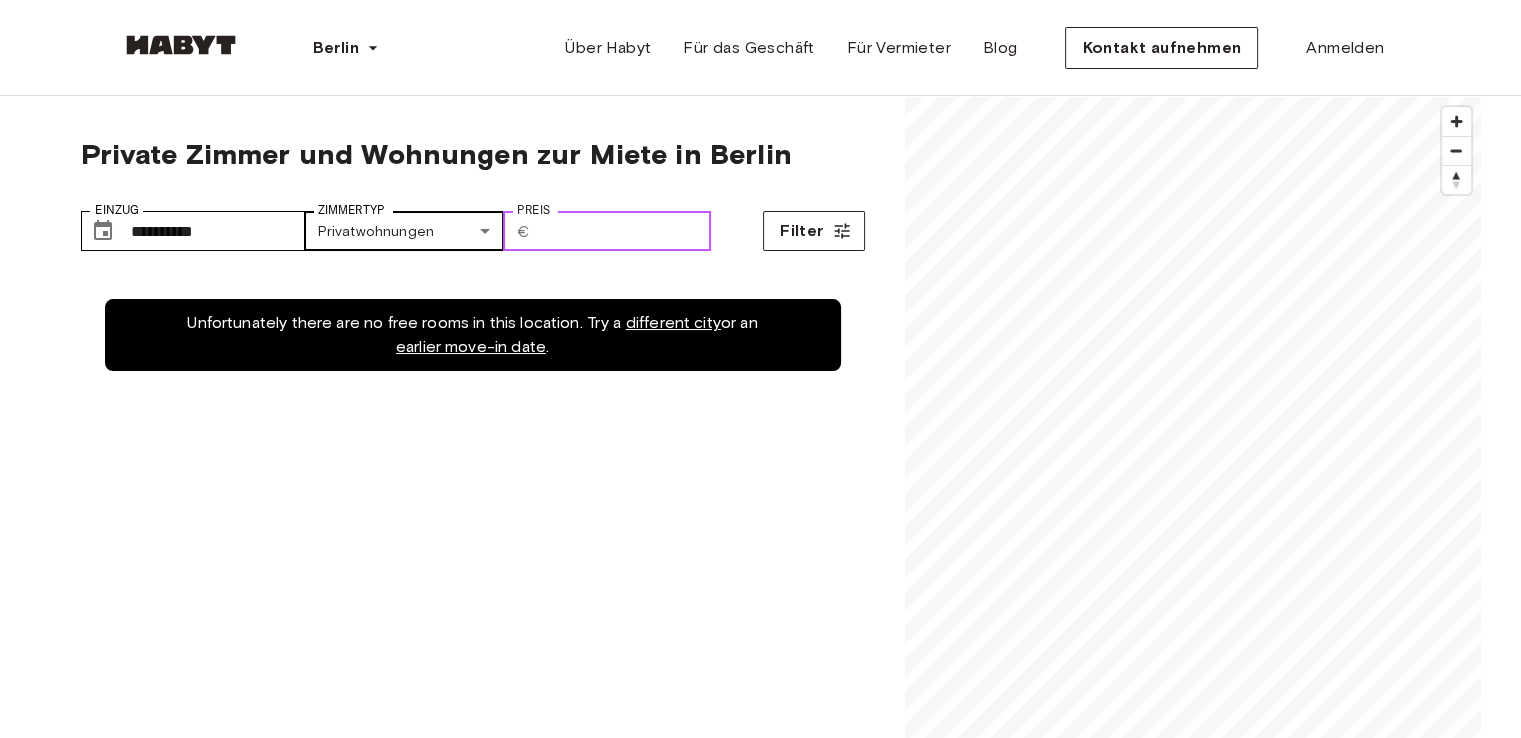 type on "****" 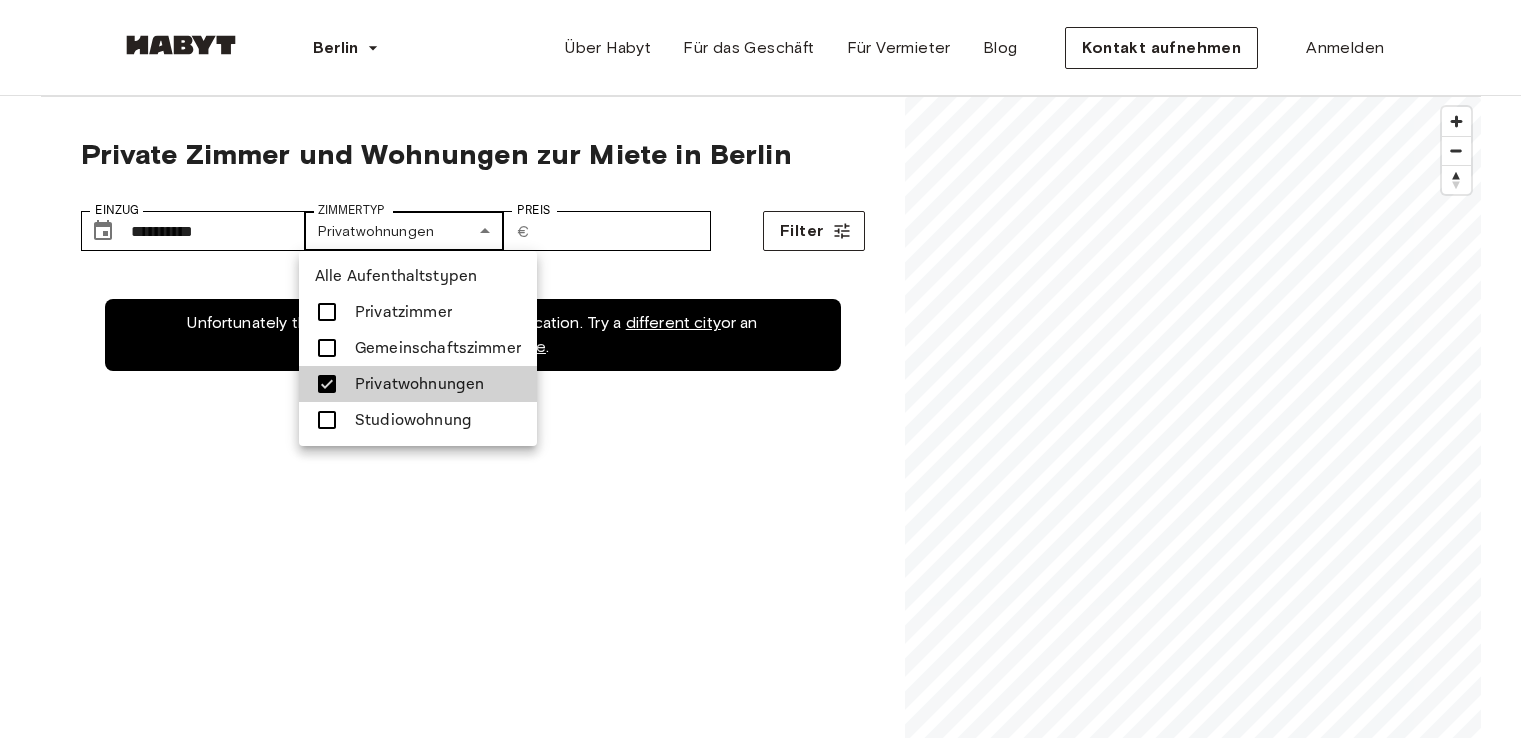 click on "**********" at bounding box center [768, 2389] 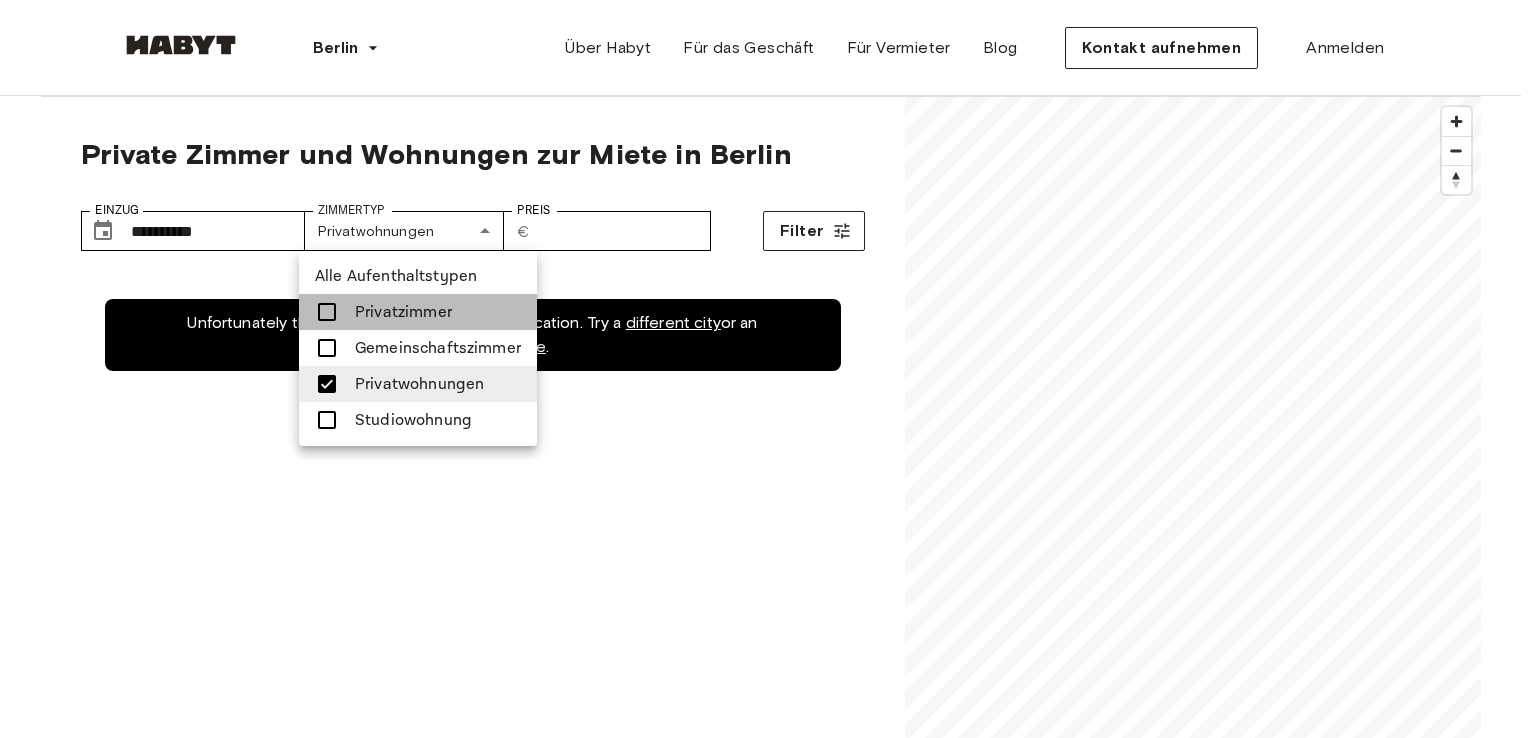click at bounding box center [327, 312] 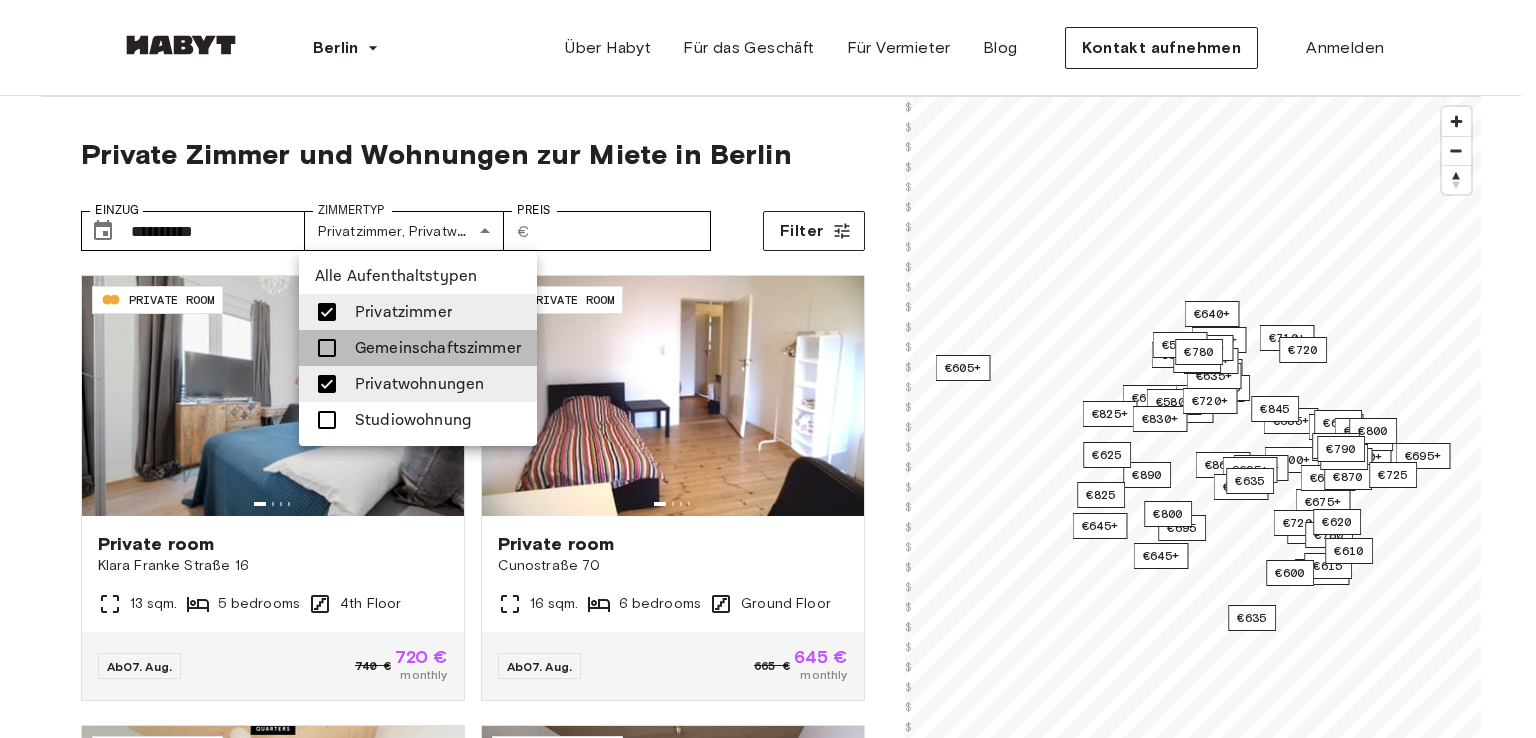 click at bounding box center (327, 348) 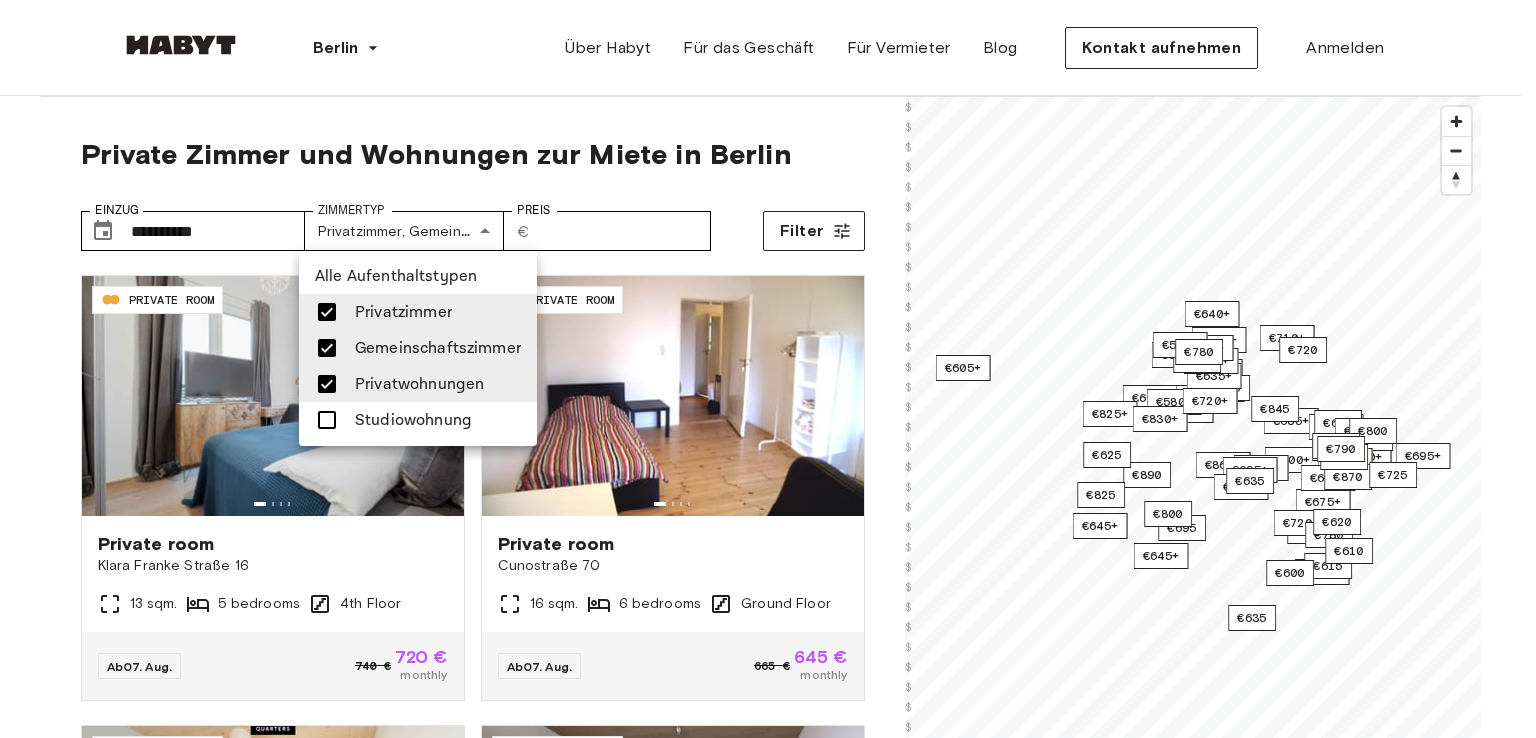 click at bounding box center (768, 369) 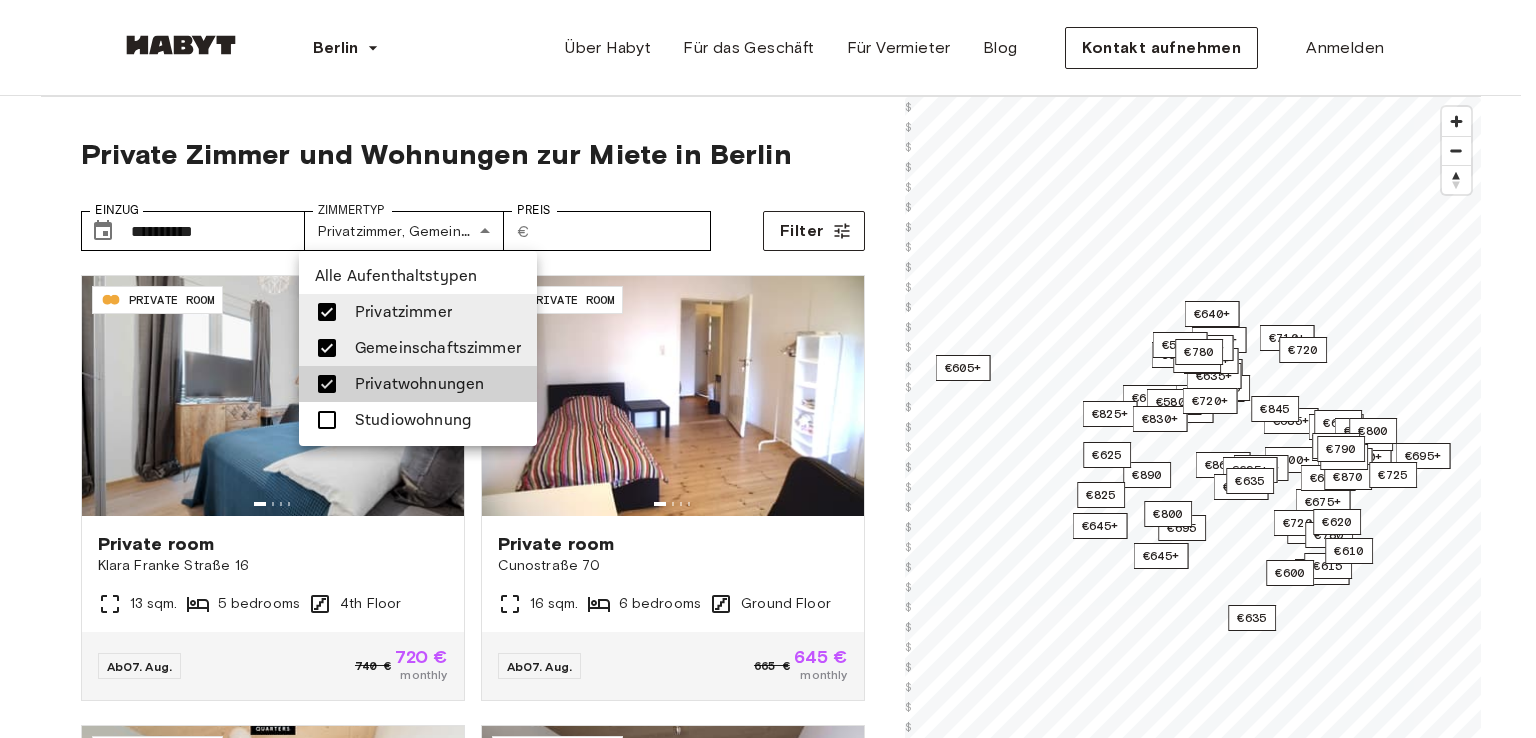 type 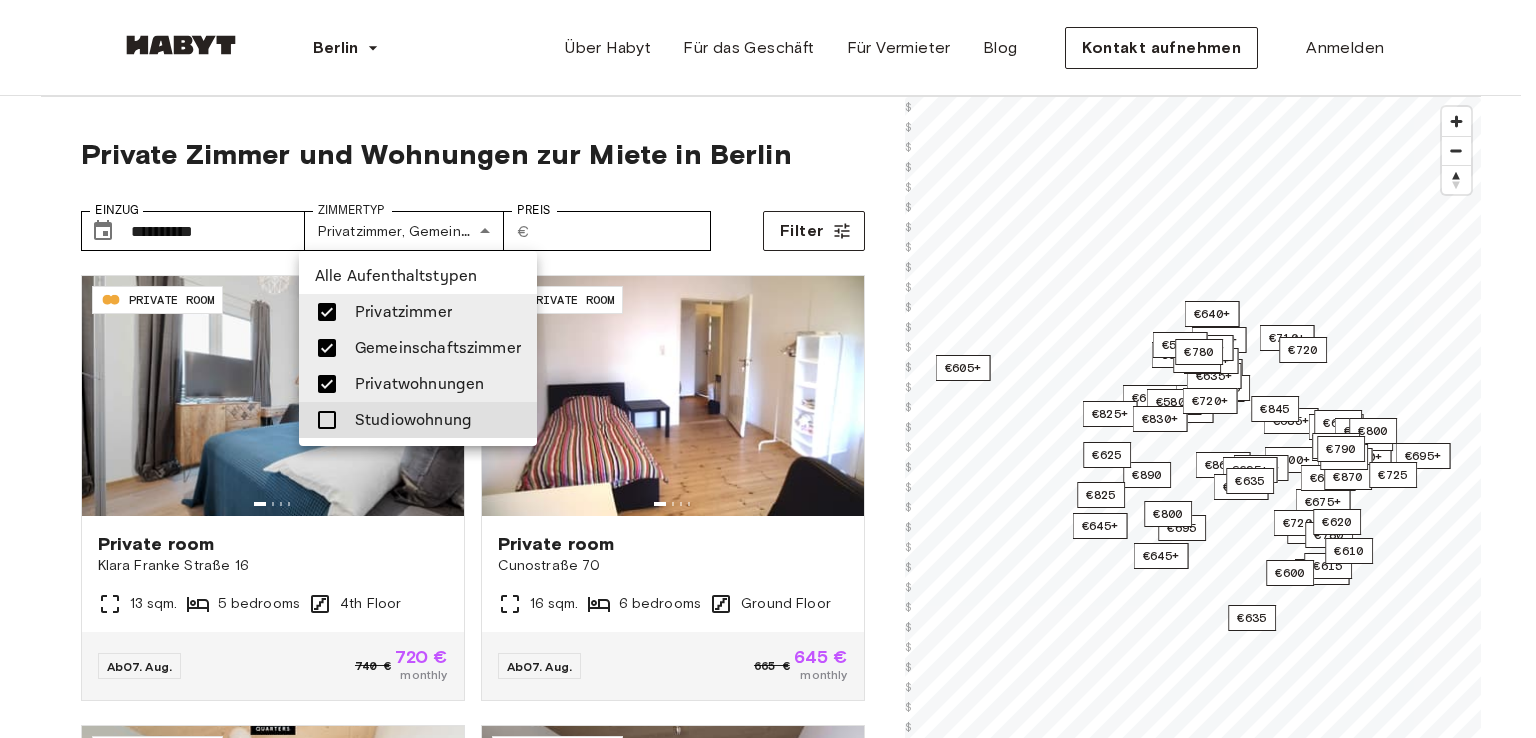 type 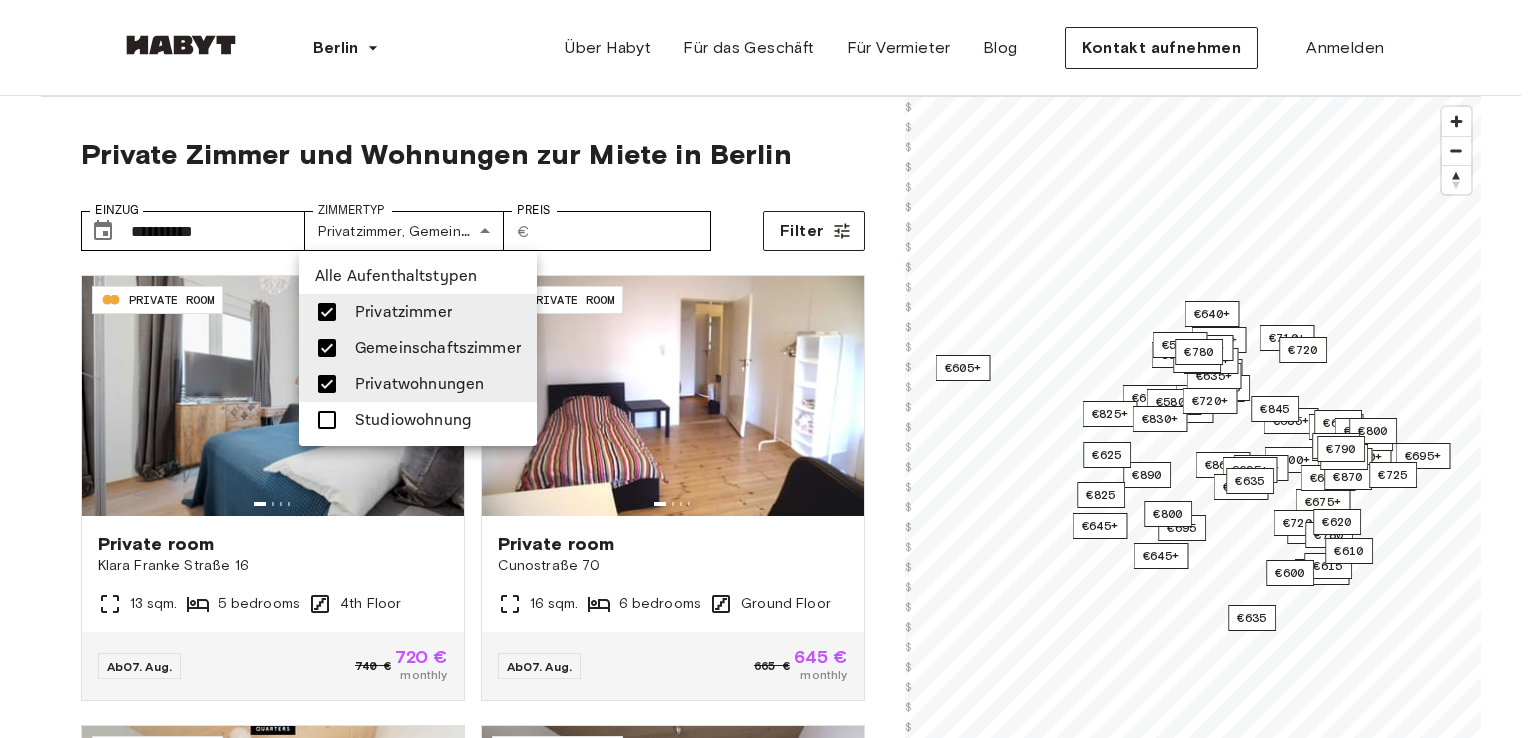 click at bounding box center (768, 369) 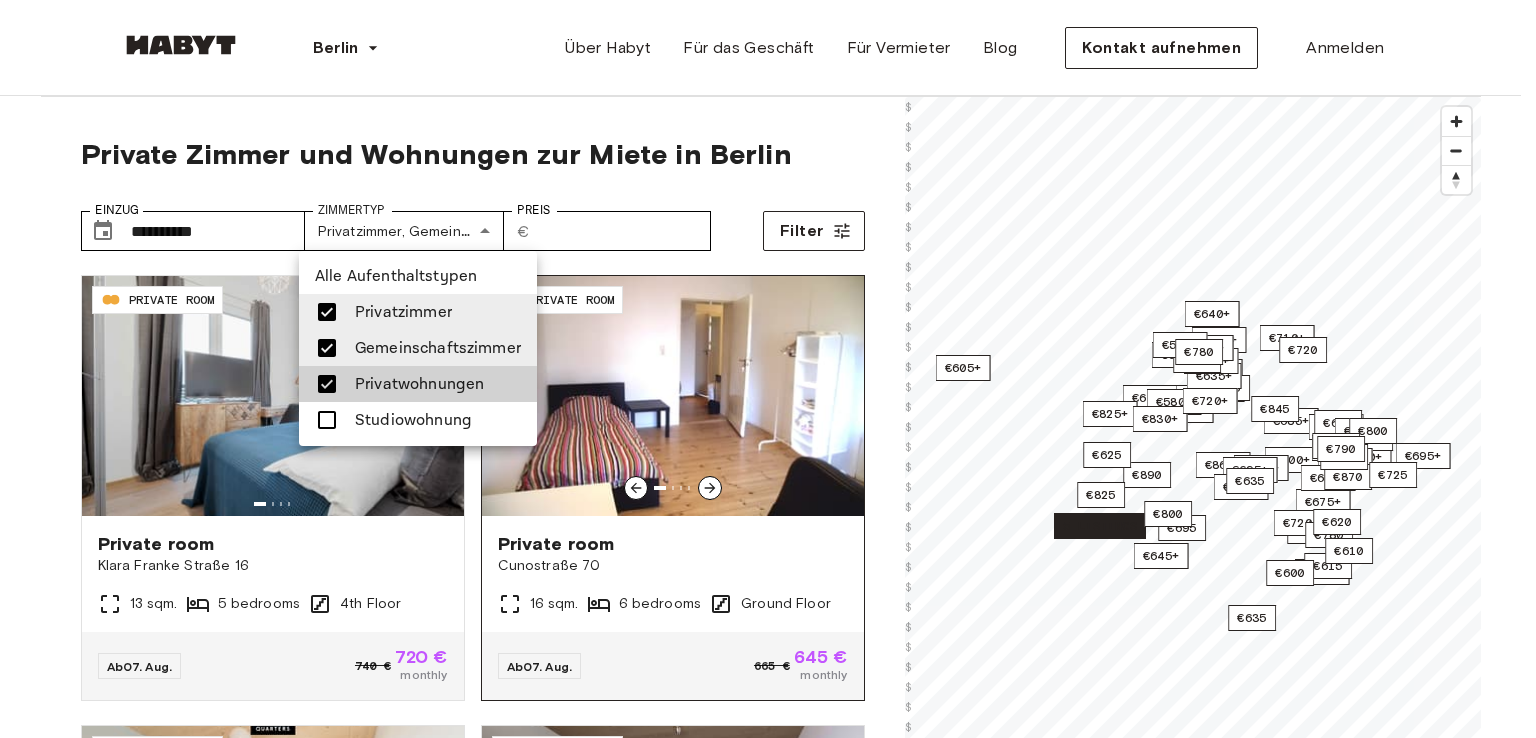 type 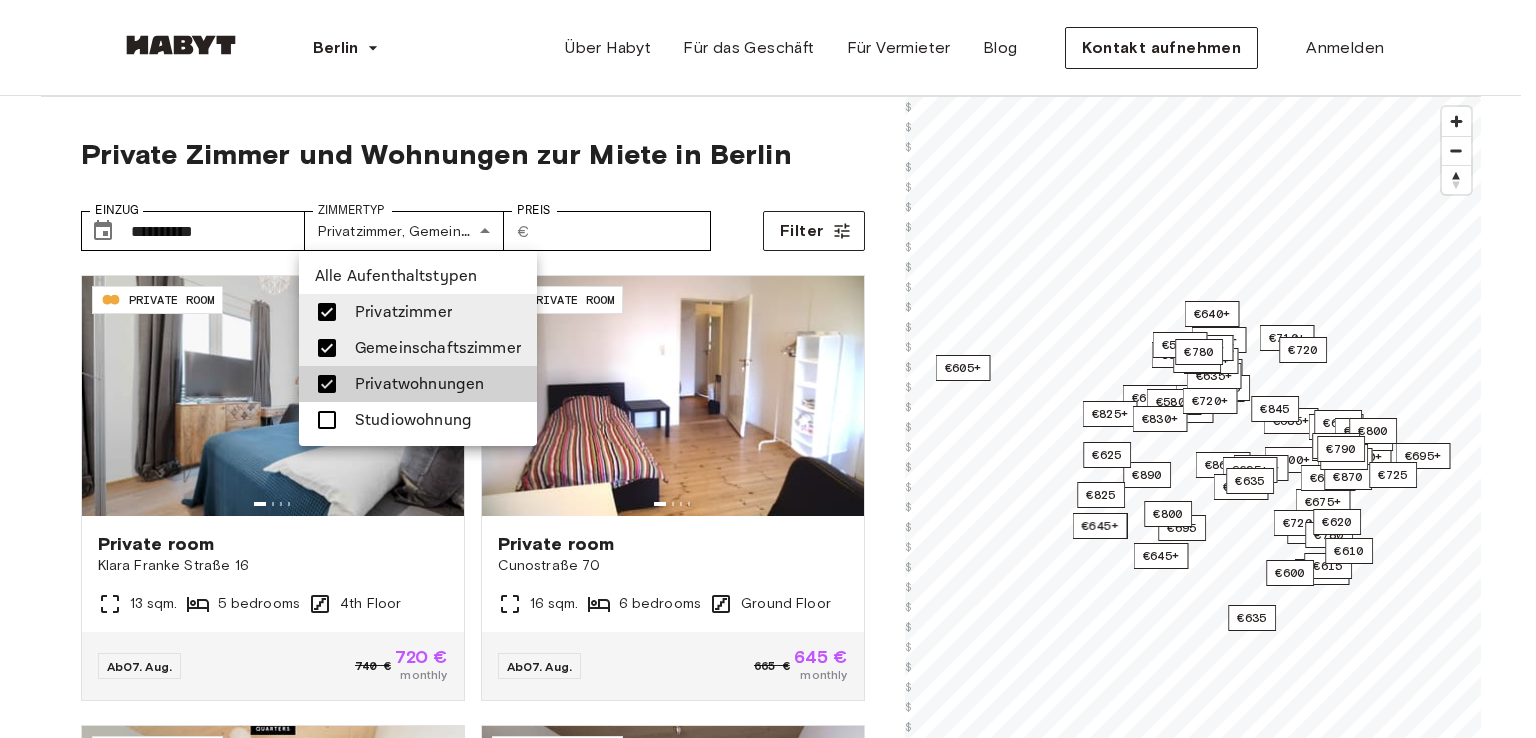 click at bounding box center [768, 369] 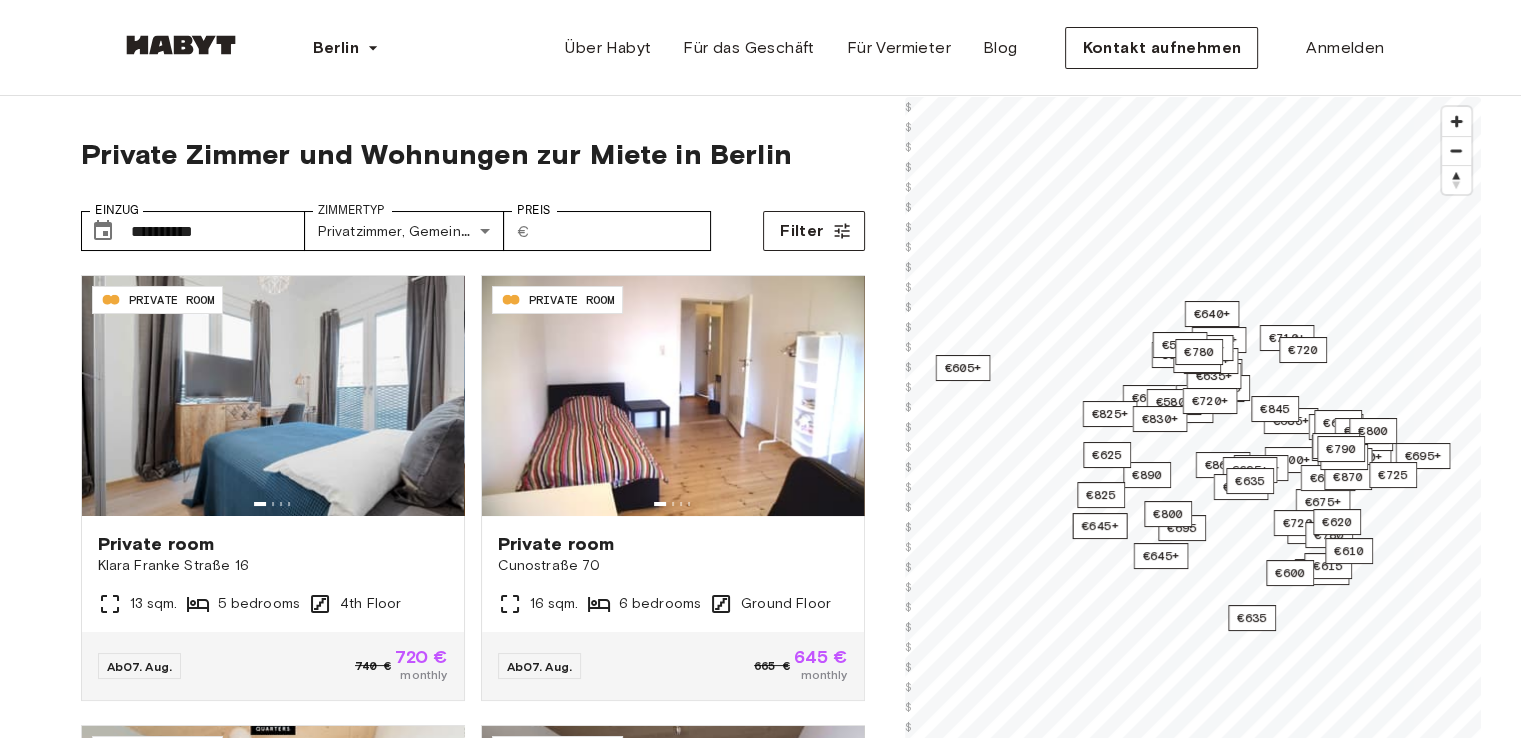 click at bounding box center [760, 369] 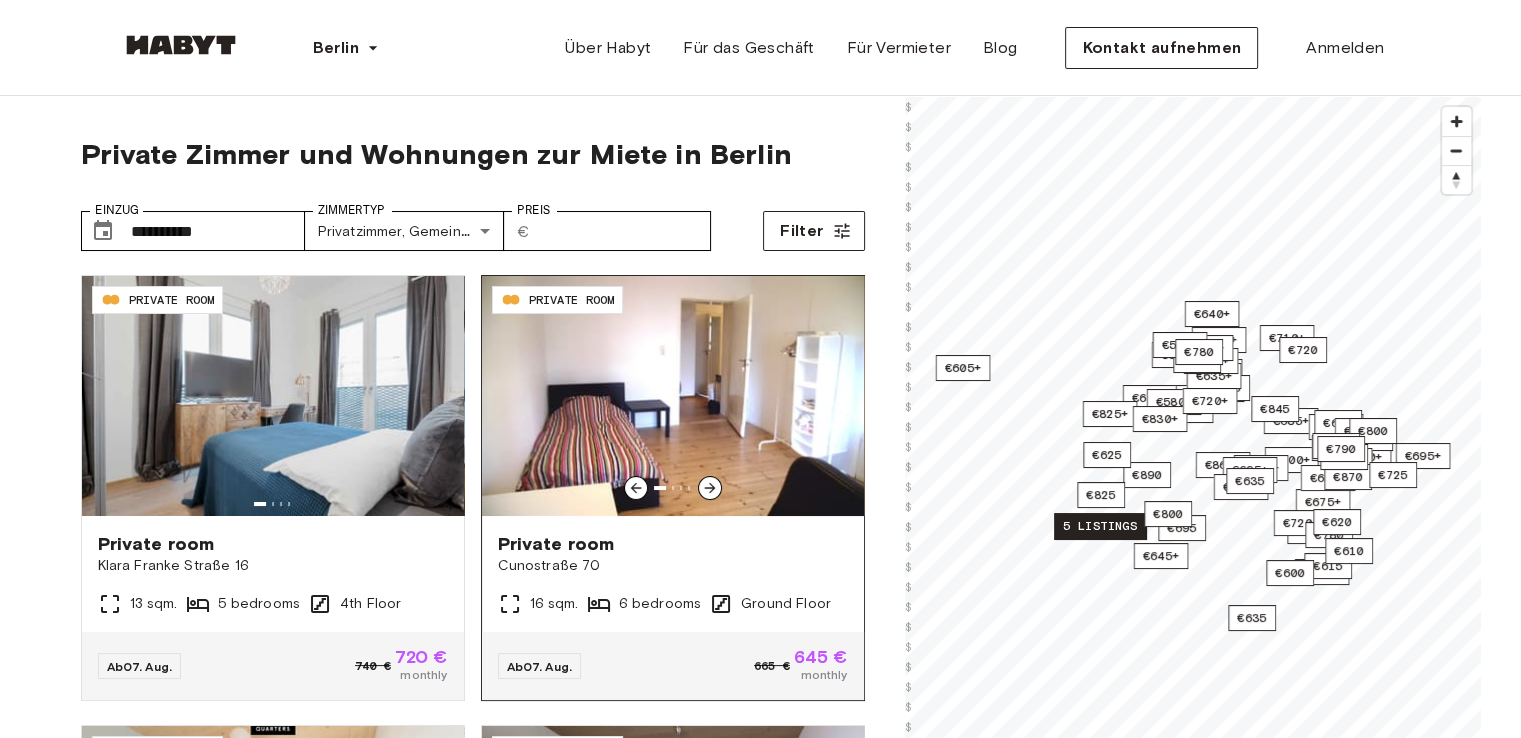 click 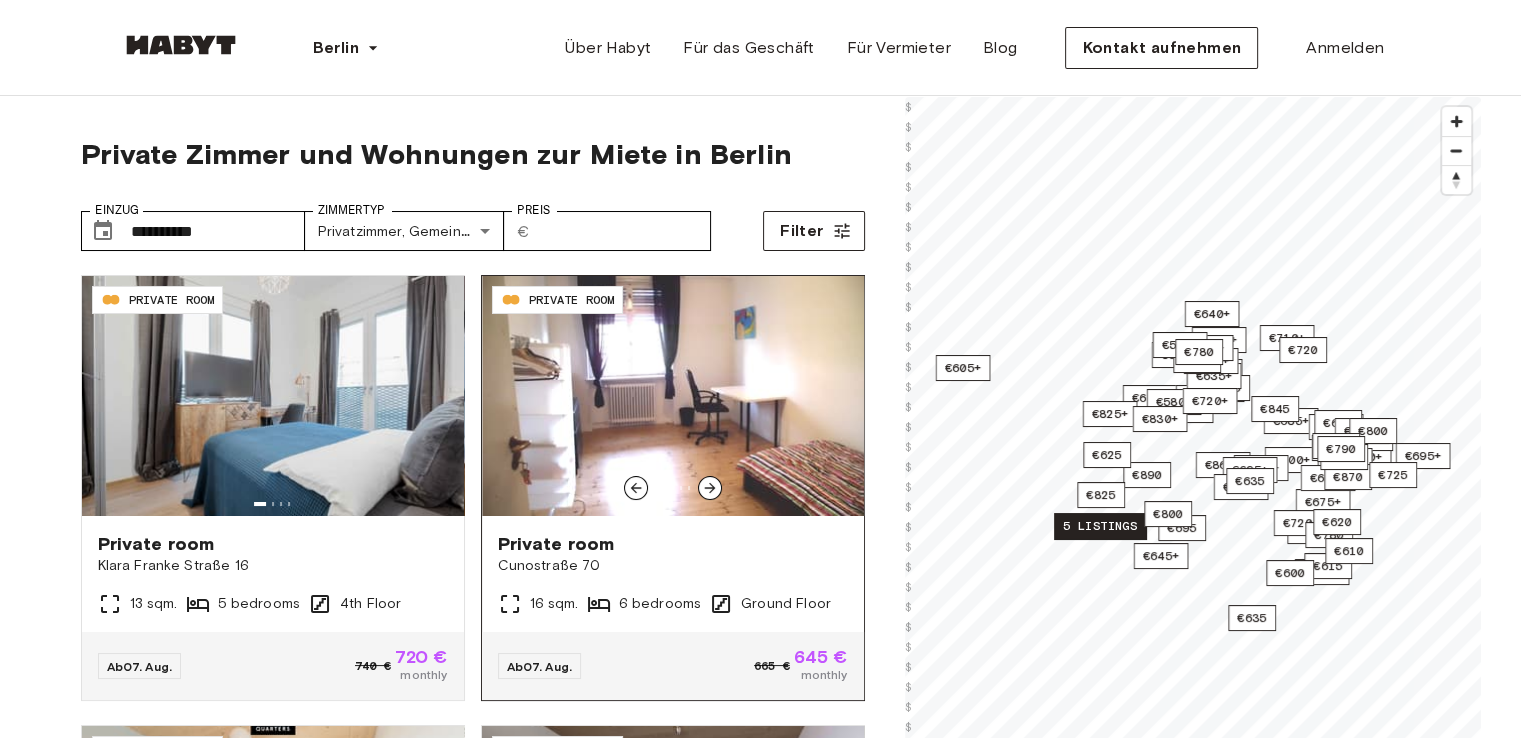 click 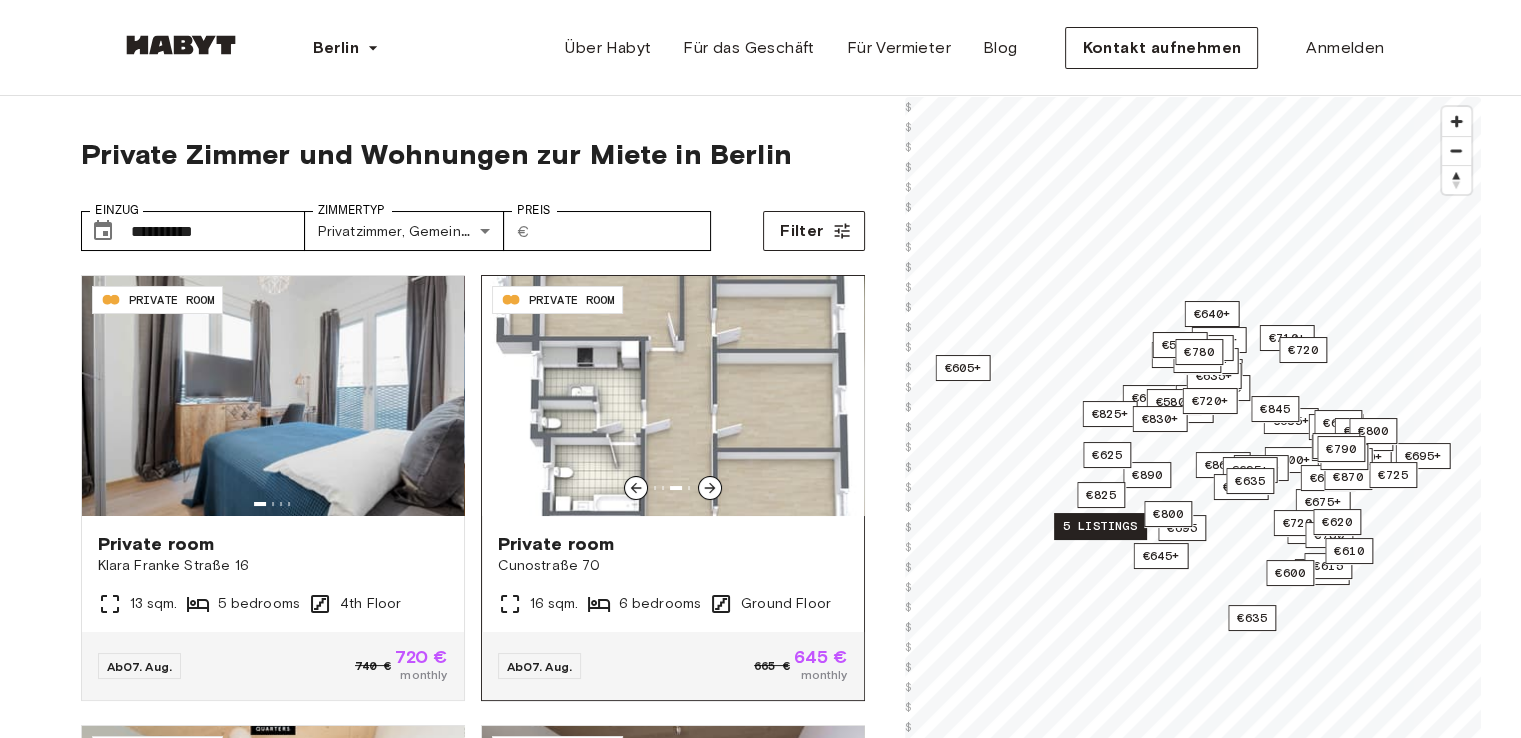 click 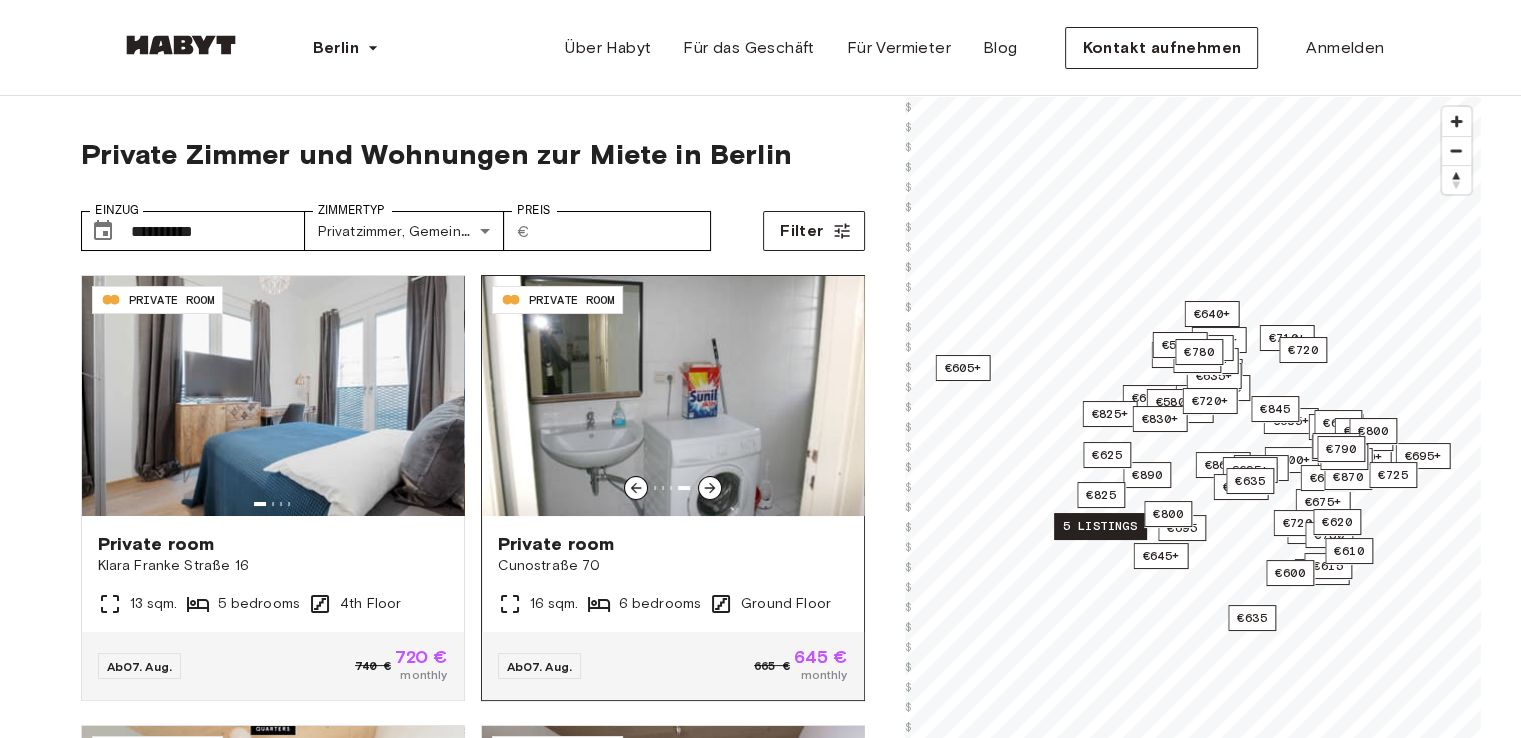 click 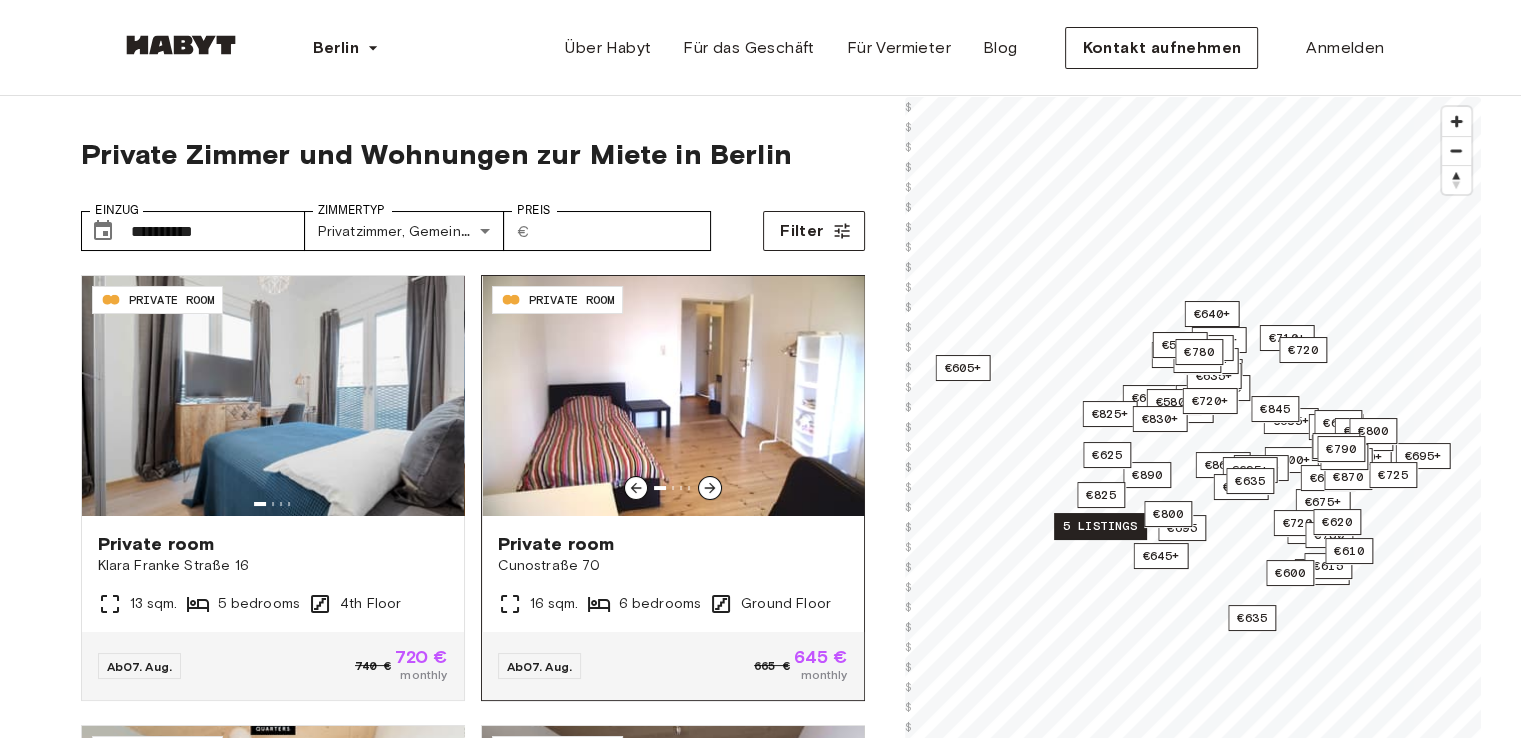 click 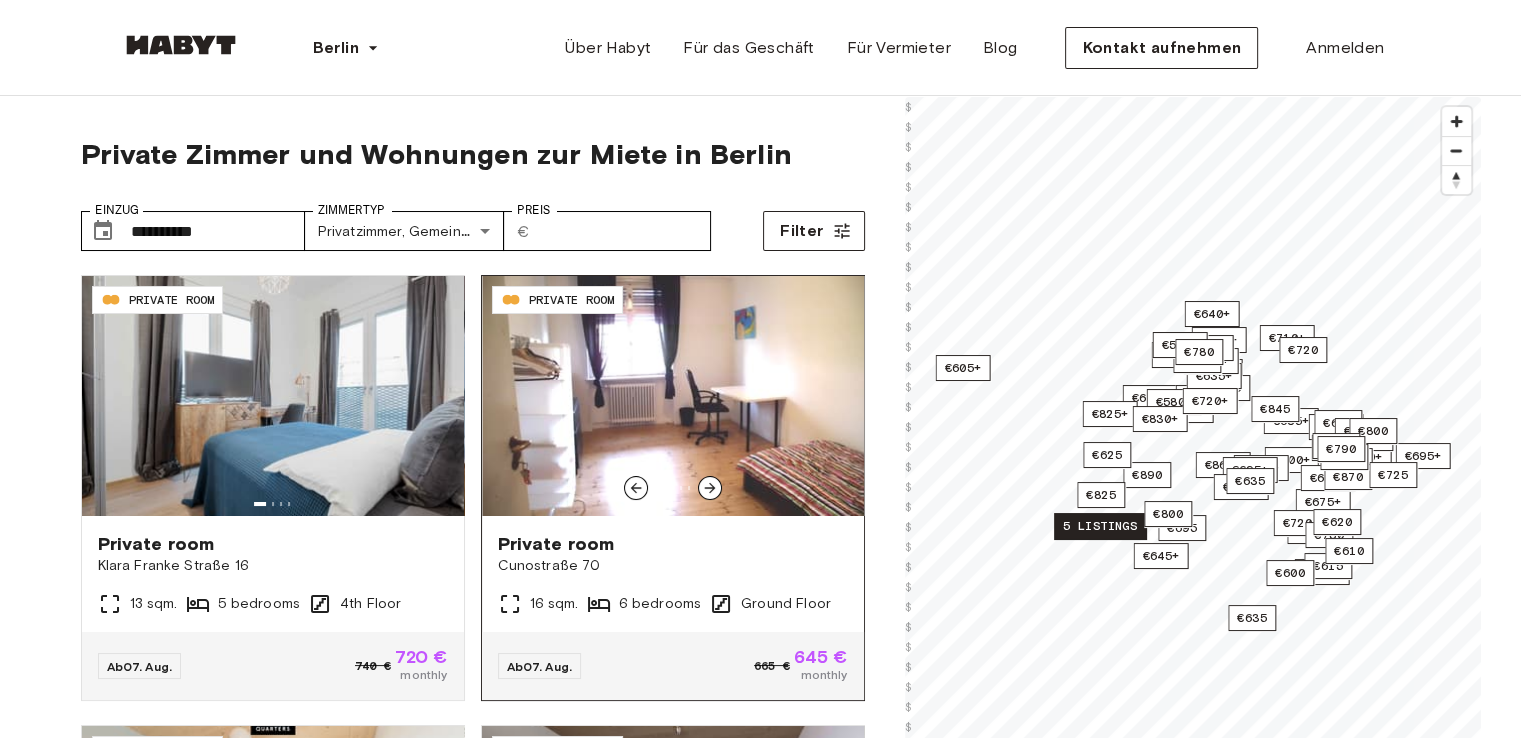 click 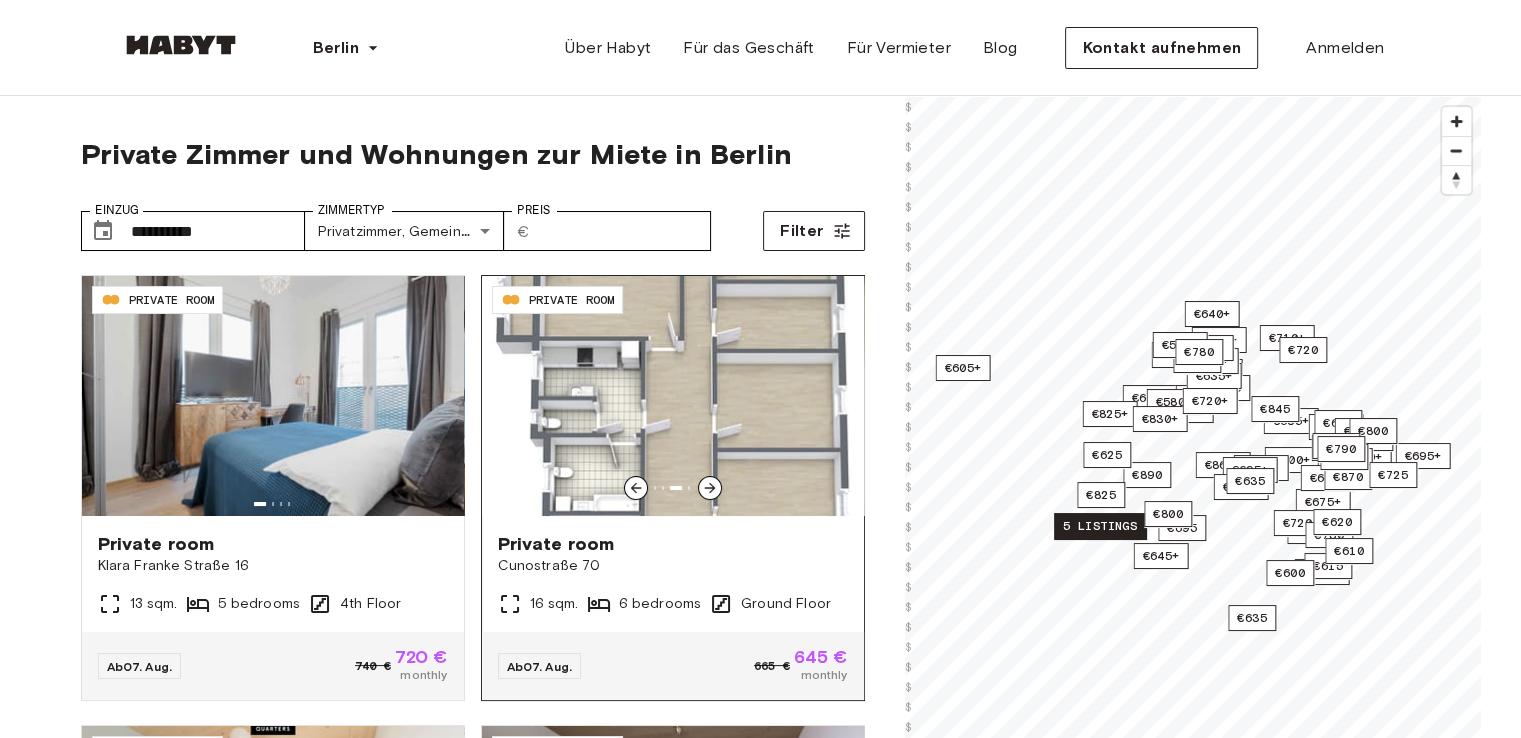 click 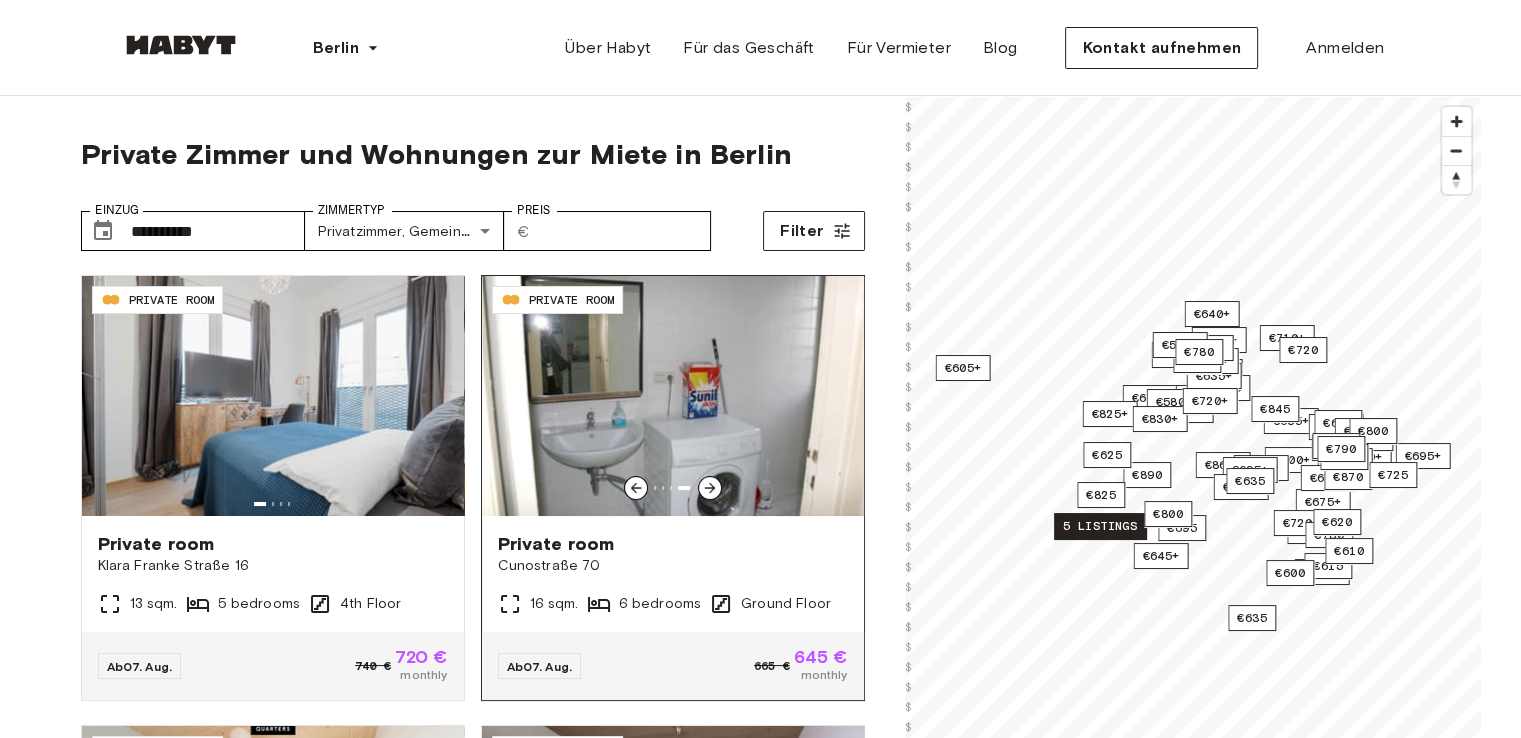 click 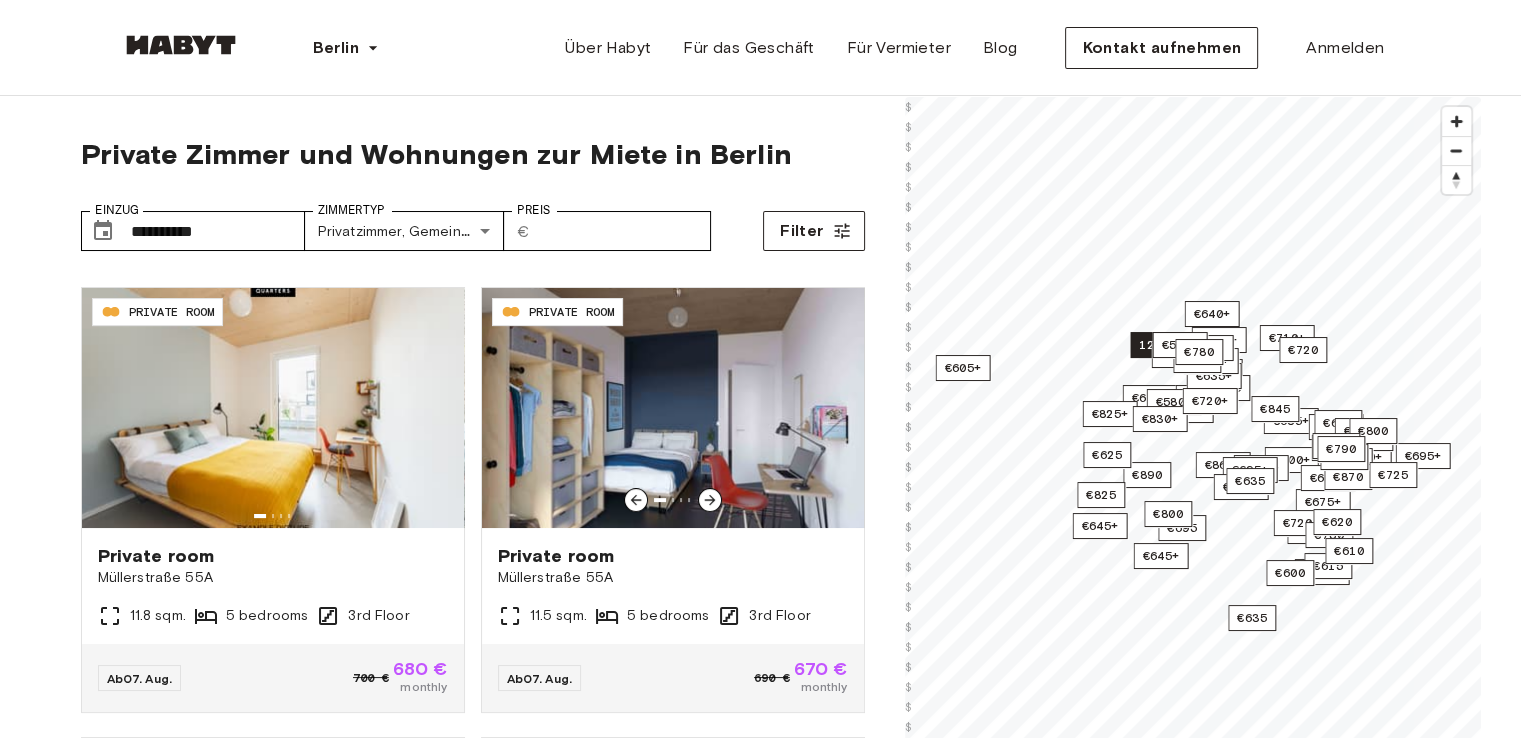 scroll, scrollTop: 440, scrollLeft: 0, axis: vertical 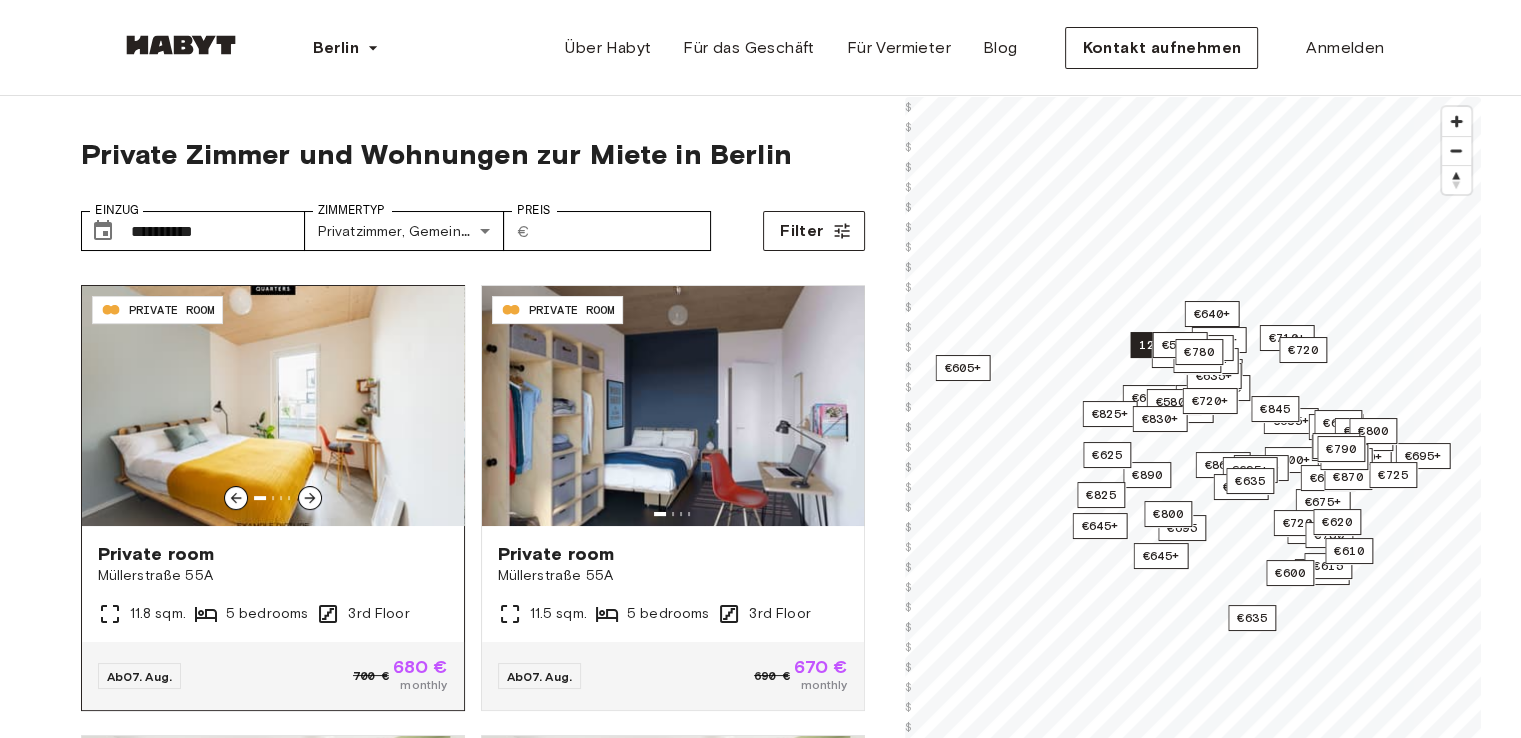 click at bounding box center (273, 406) 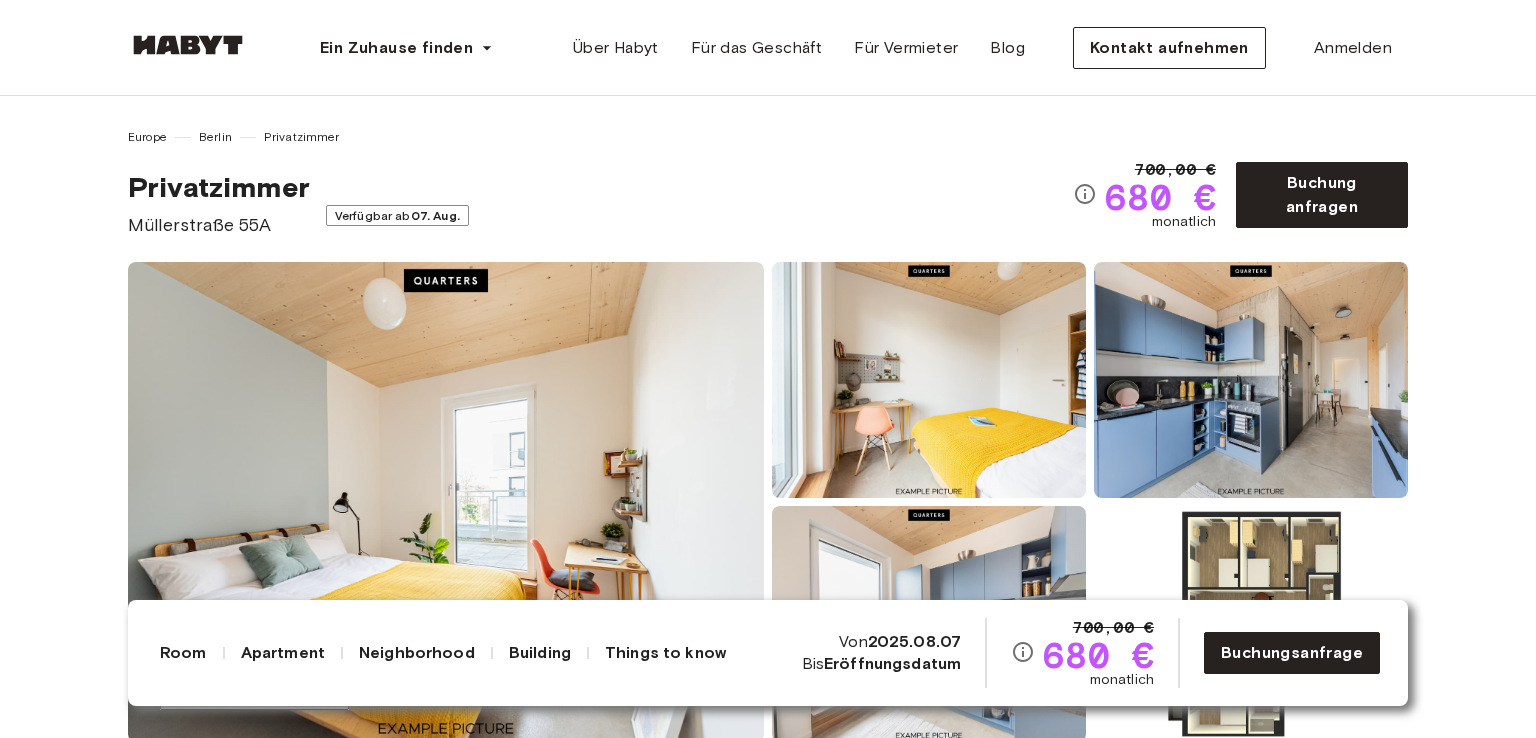 scroll, scrollTop: 0, scrollLeft: 0, axis: both 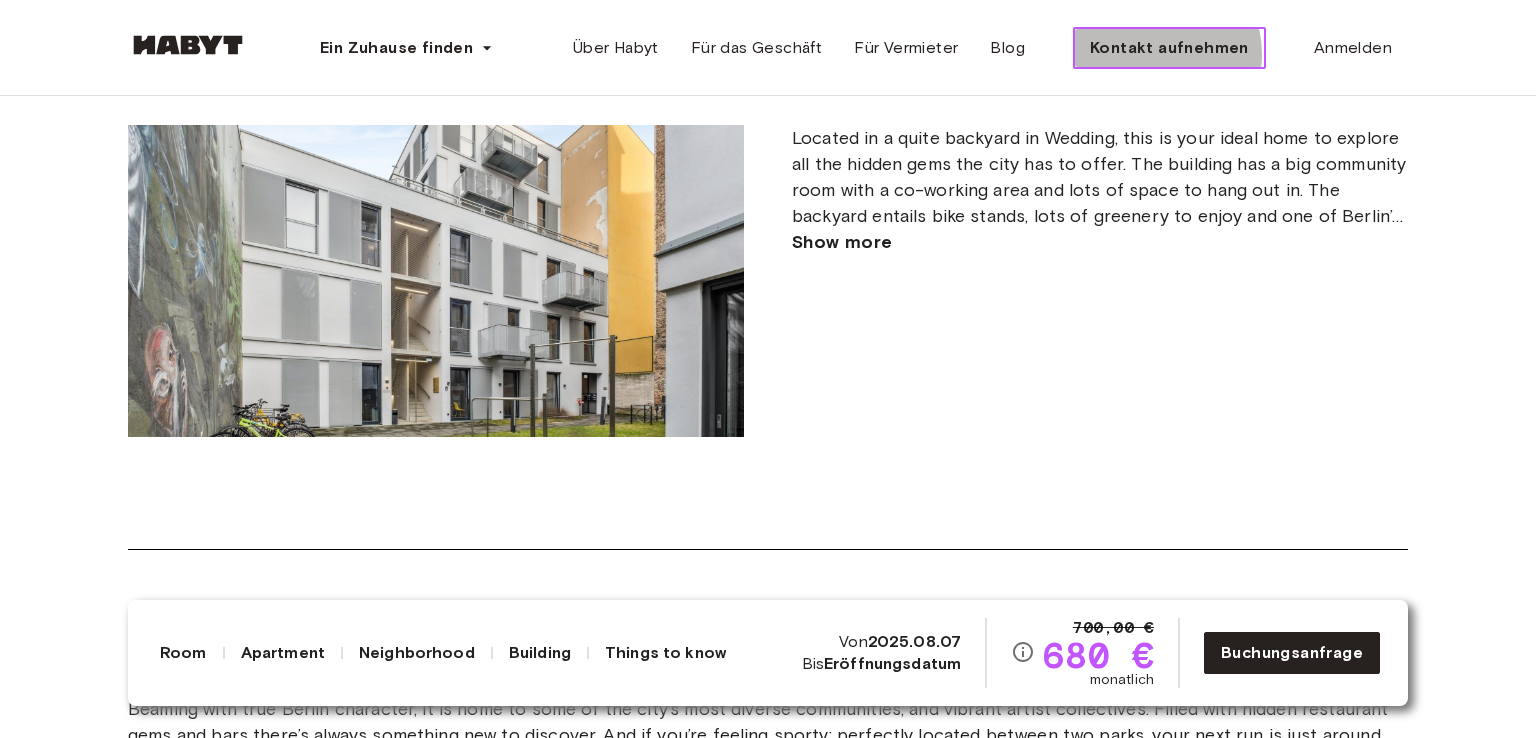 click on "Kontakt aufnehmen" at bounding box center [1169, 48] 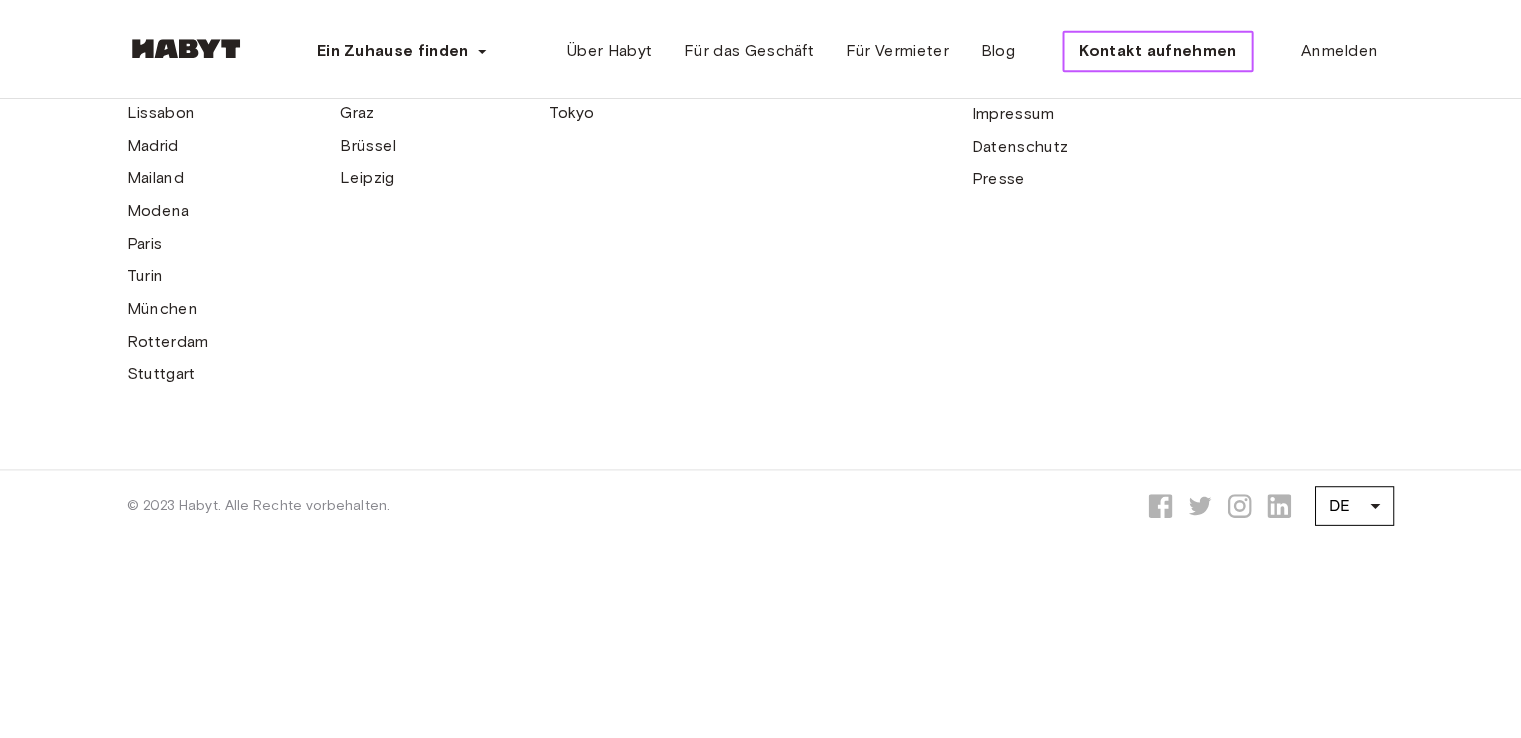 scroll, scrollTop: 0, scrollLeft: 0, axis: both 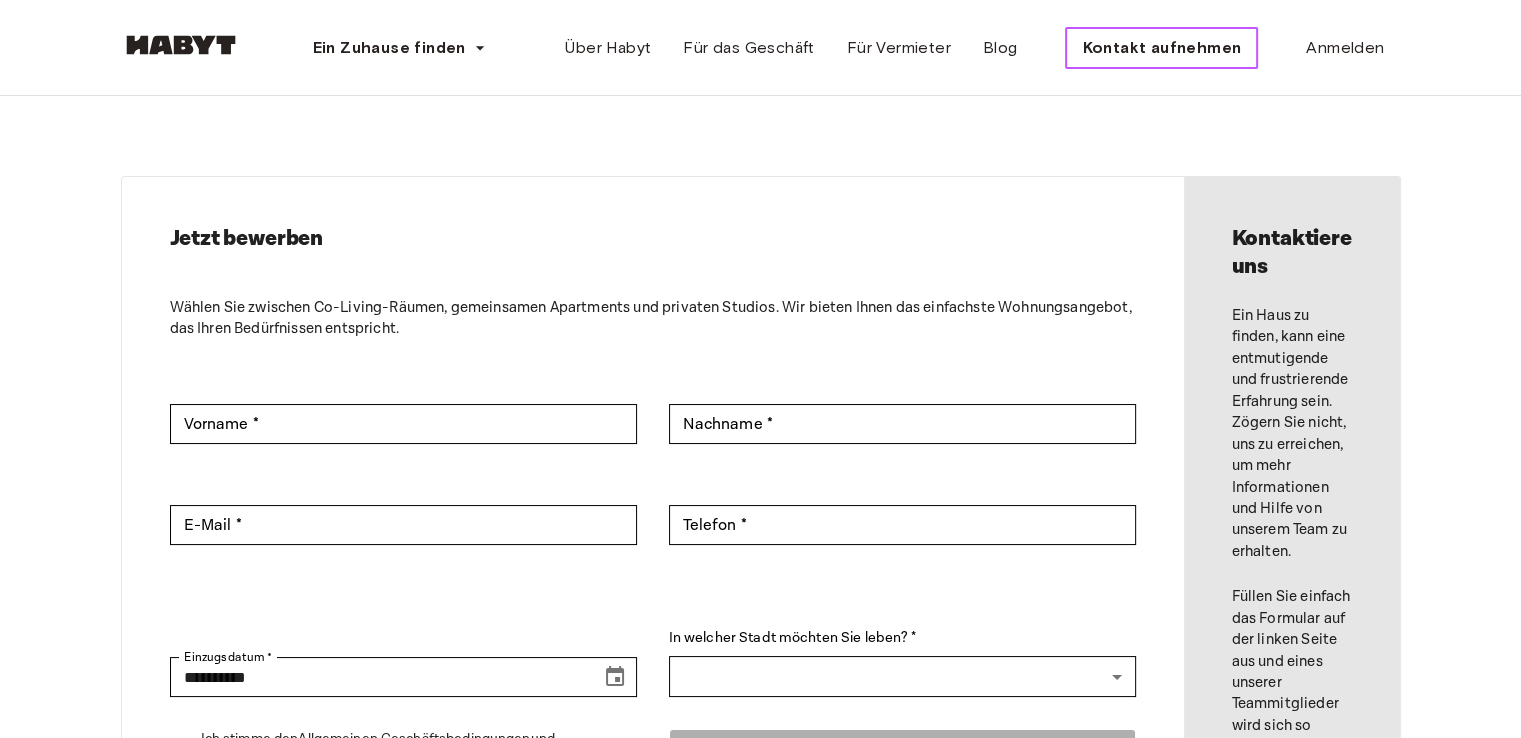 type 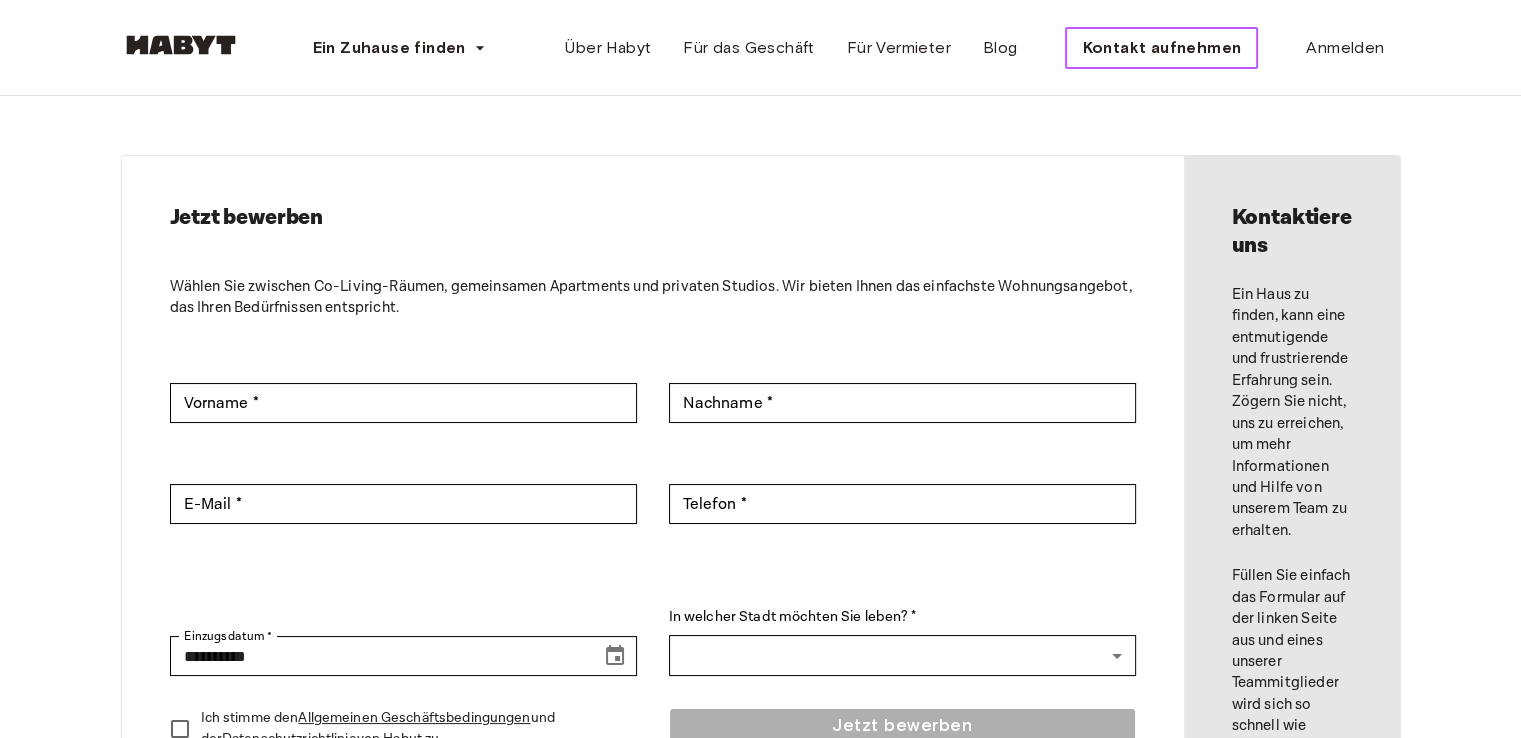 scroll, scrollTop: 0, scrollLeft: 0, axis: both 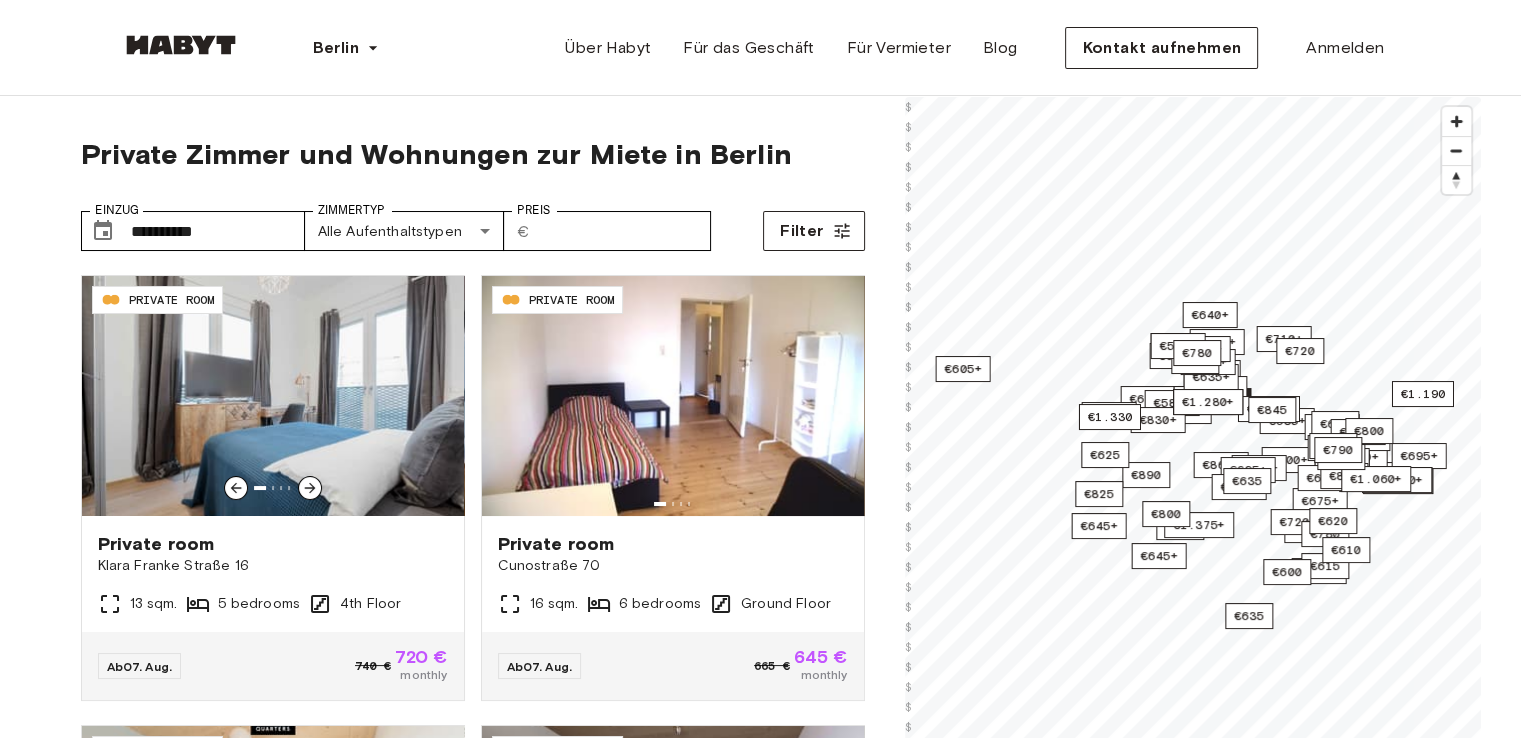 type on "**********" 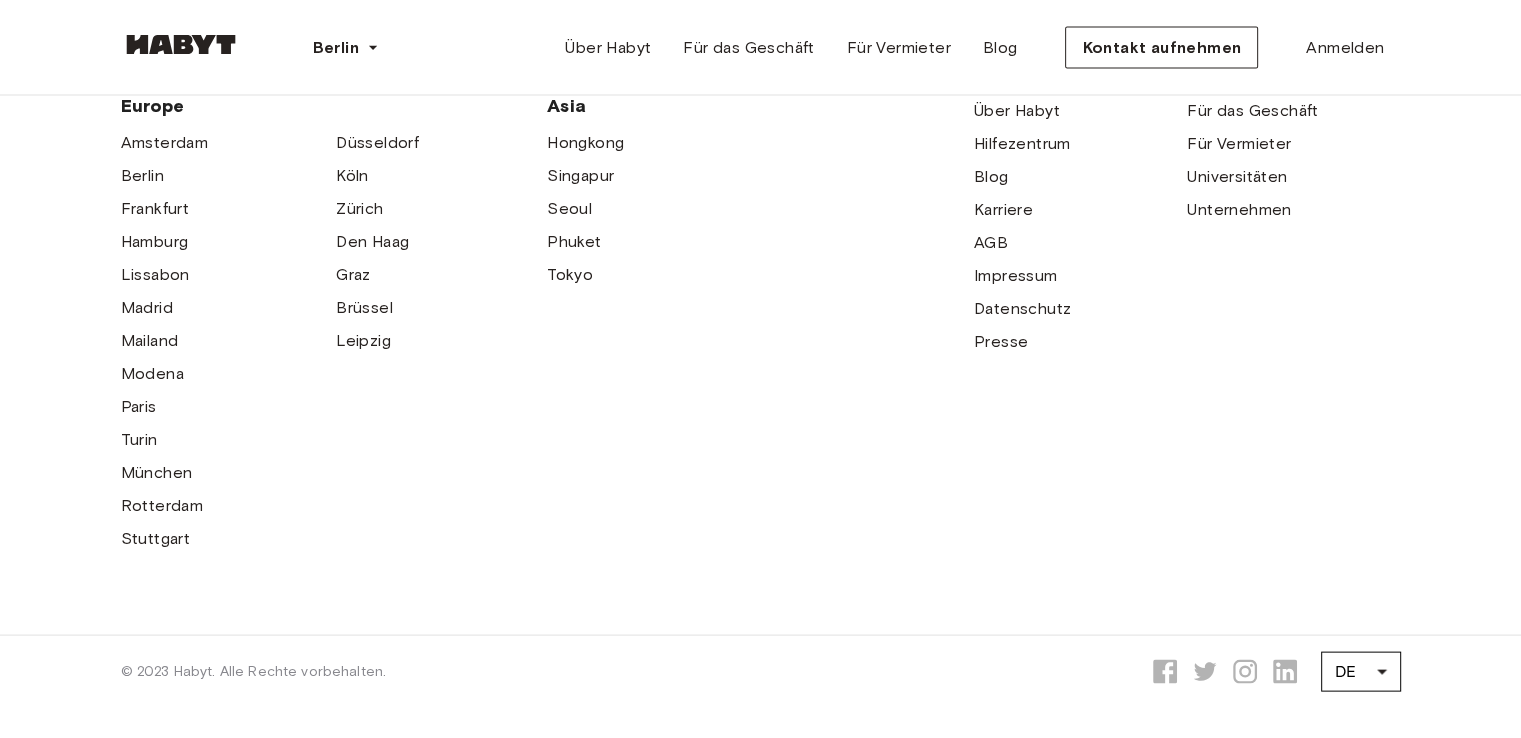 scroll, scrollTop: 4040, scrollLeft: 0, axis: vertical 